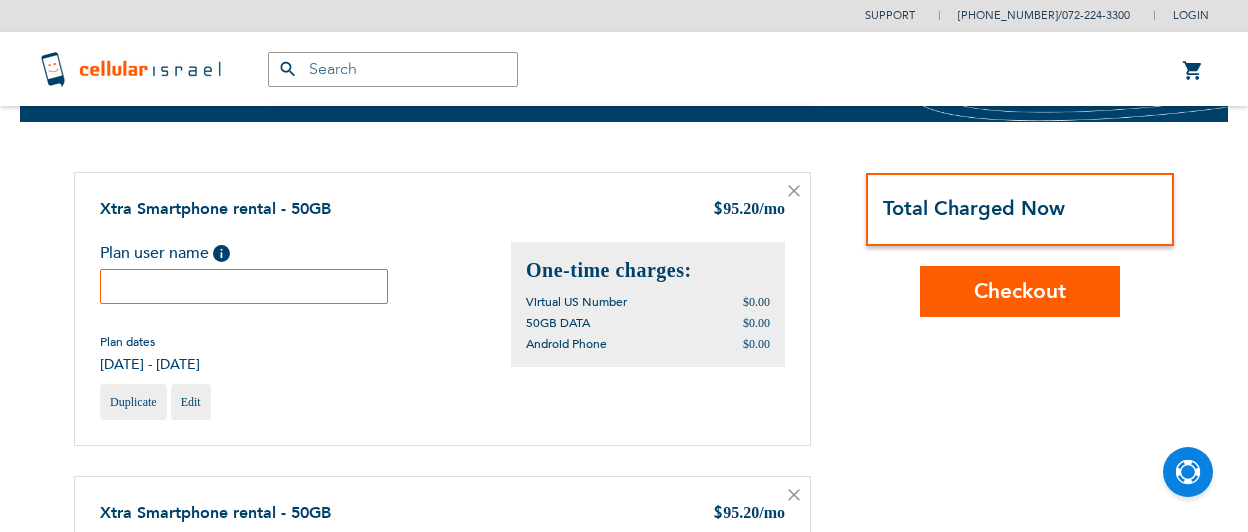 scroll, scrollTop: 0, scrollLeft: 0, axis: both 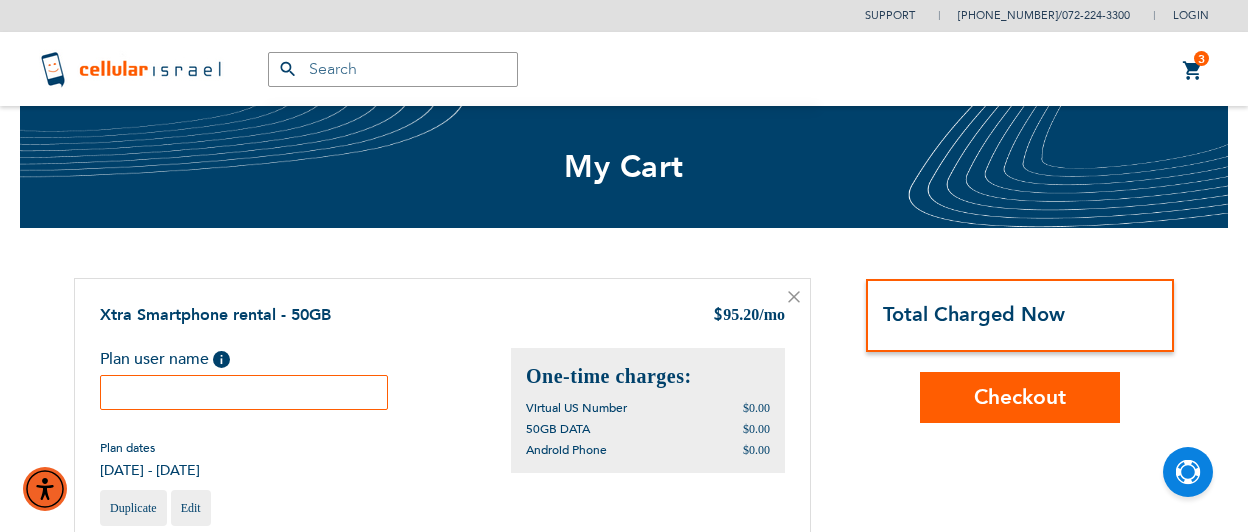 click 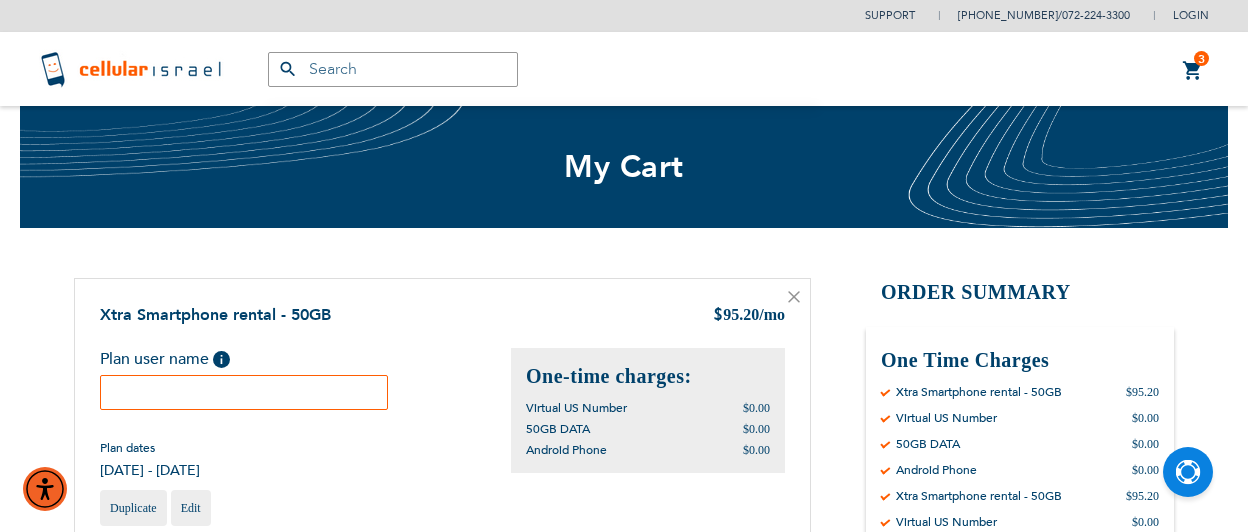 click 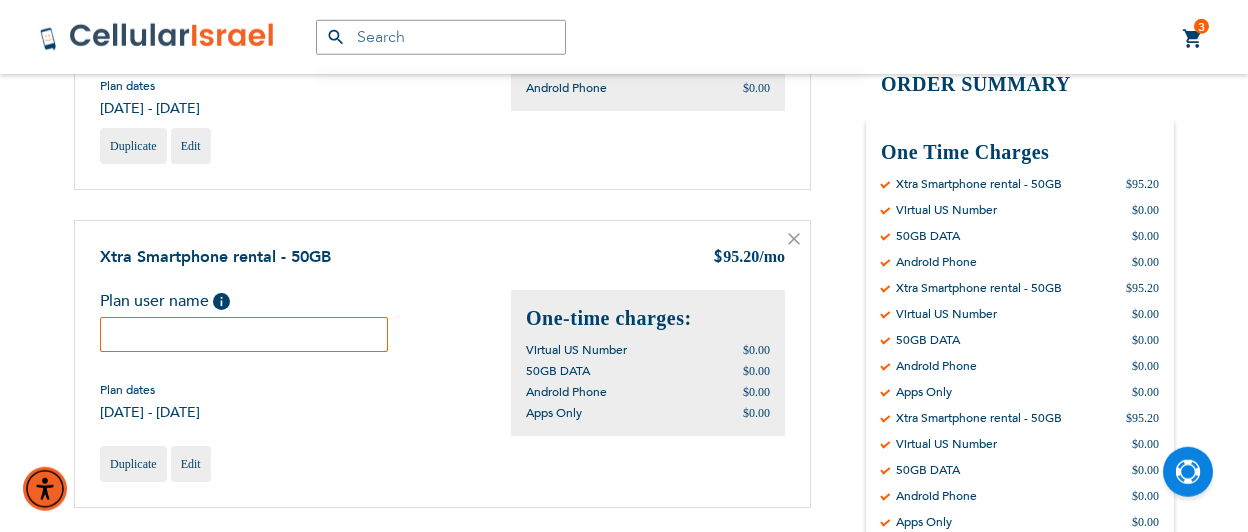 scroll, scrollTop: 364, scrollLeft: 0, axis: vertical 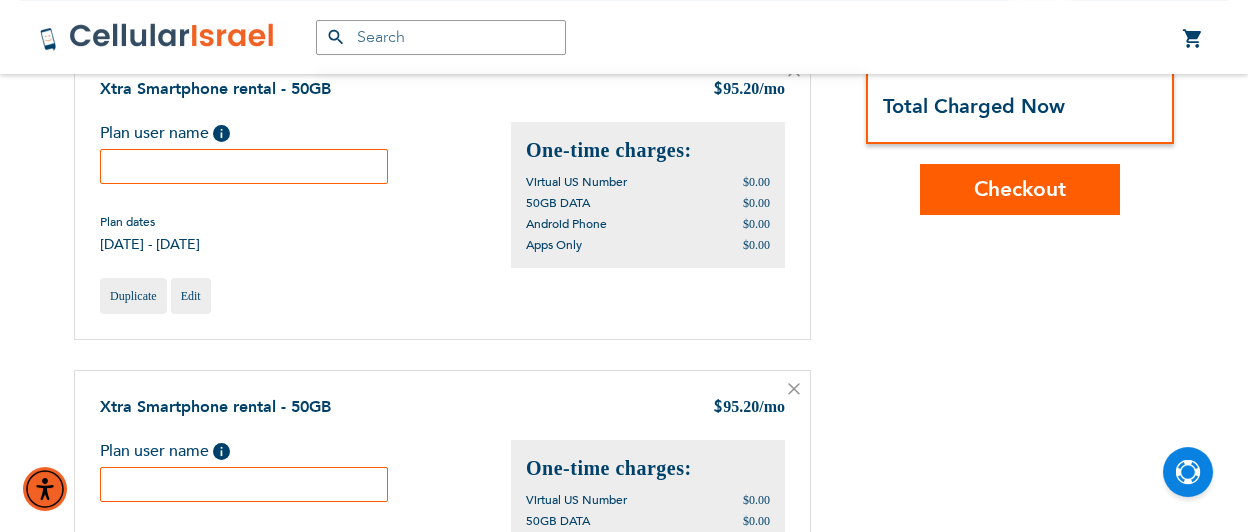 click at bounding box center (794, 391) 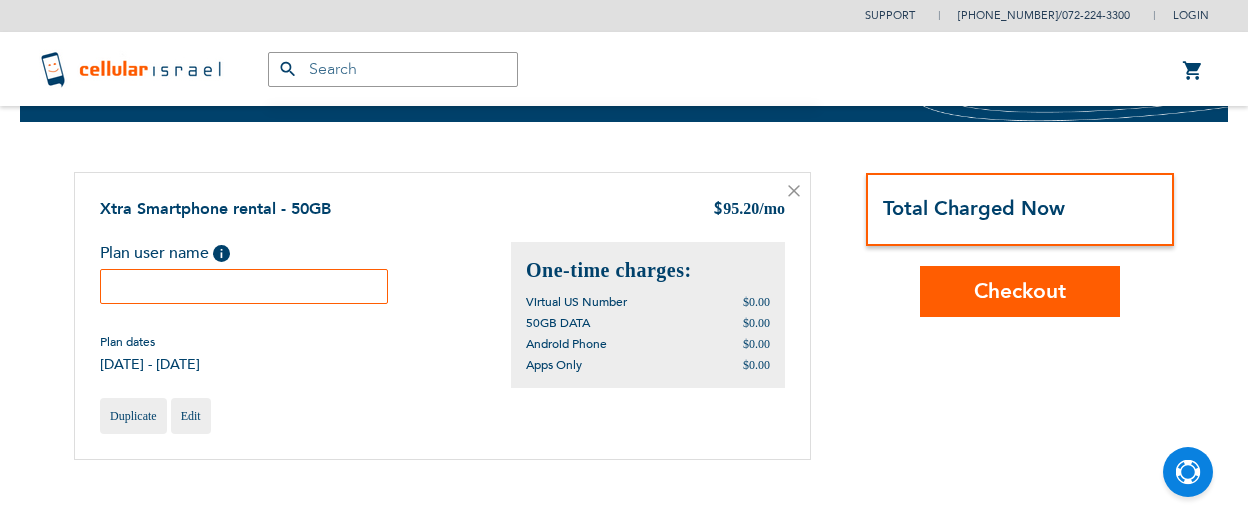 scroll, scrollTop: 0, scrollLeft: 0, axis: both 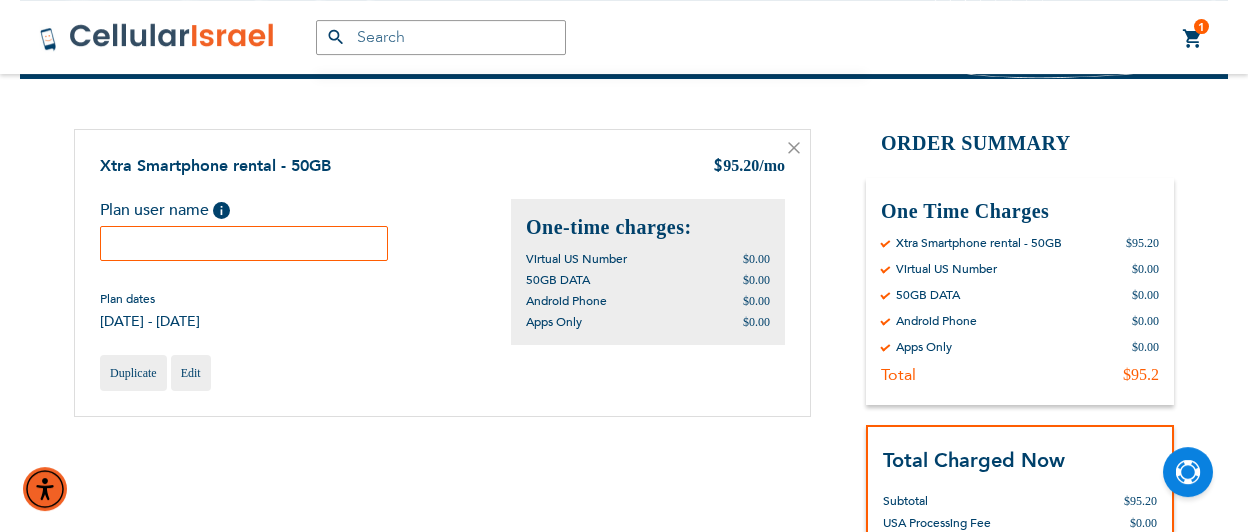 click at bounding box center (244, 243) 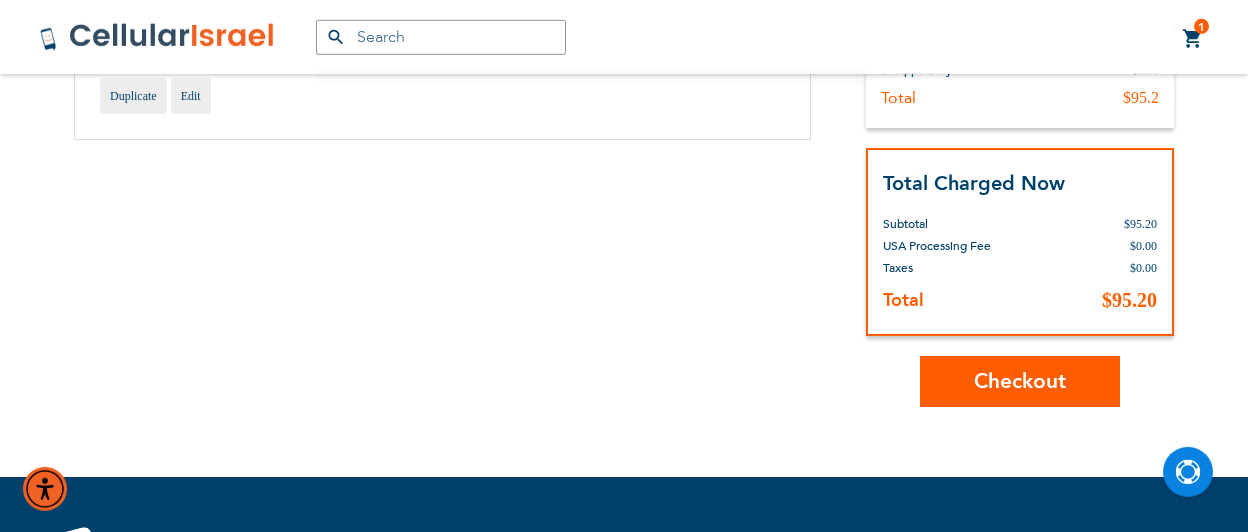 scroll, scrollTop: 428, scrollLeft: 0, axis: vertical 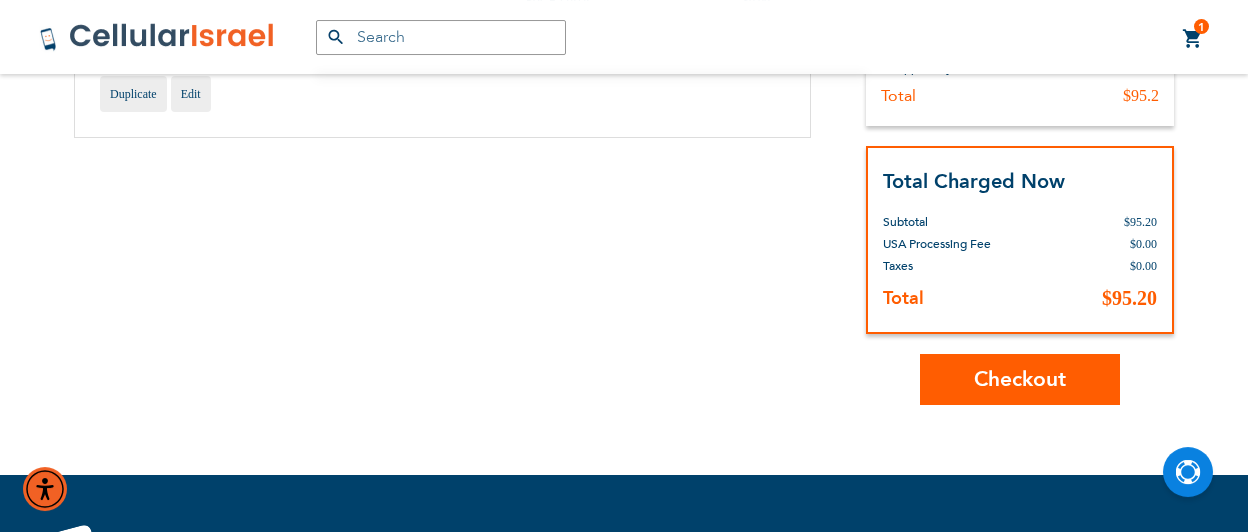 type on "G Teller" 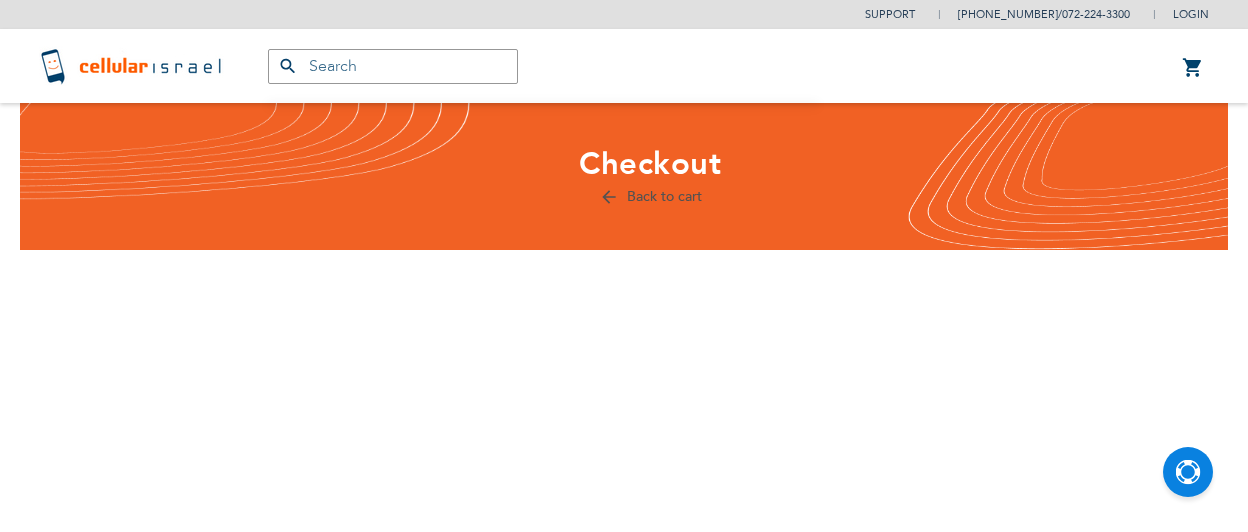 scroll, scrollTop: 0, scrollLeft: 0, axis: both 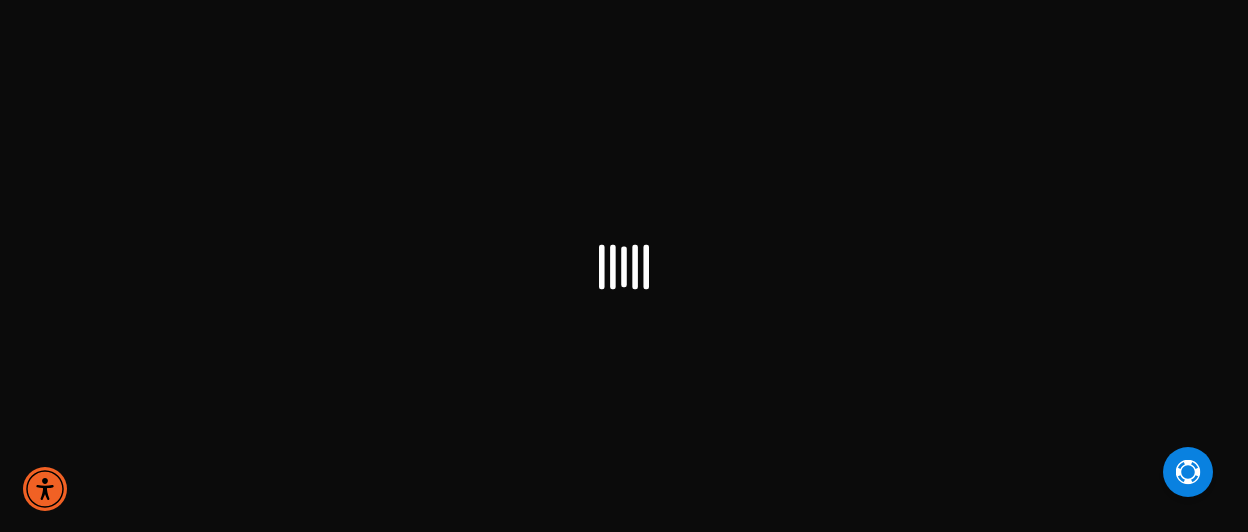 select on "US" 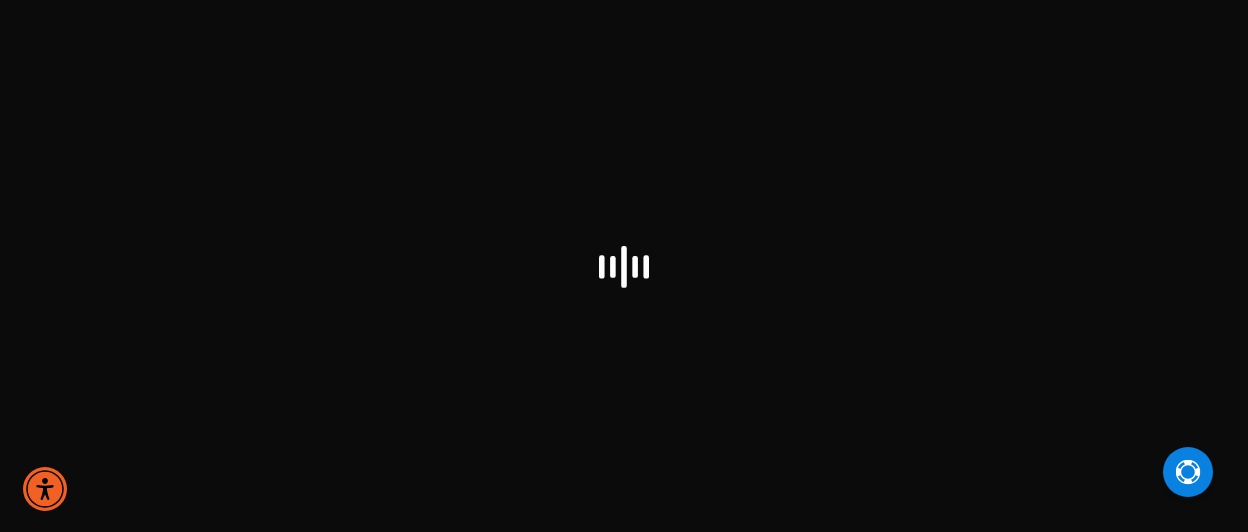 select on "US" 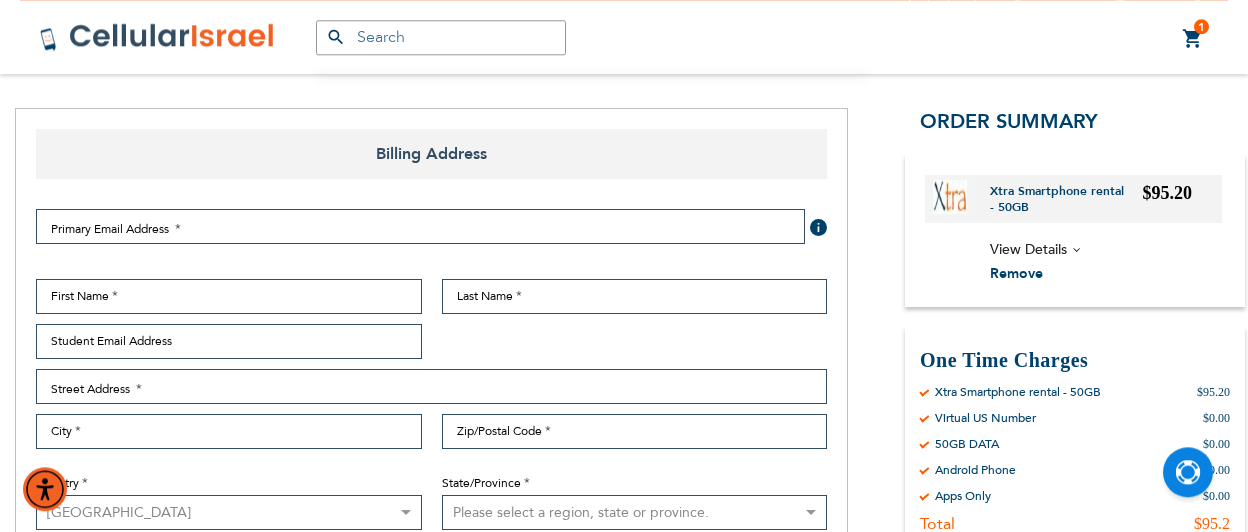 scroll, scrollTop: 198, scrollLeft: 0, axis: vertical 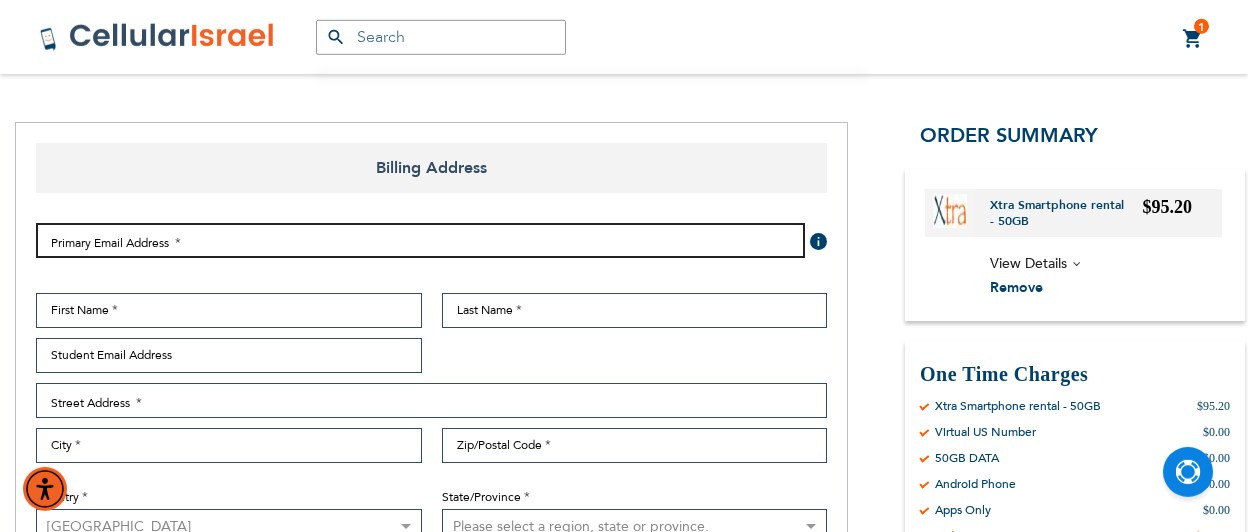 click on "Email Address" at bounding box center [420, 240] 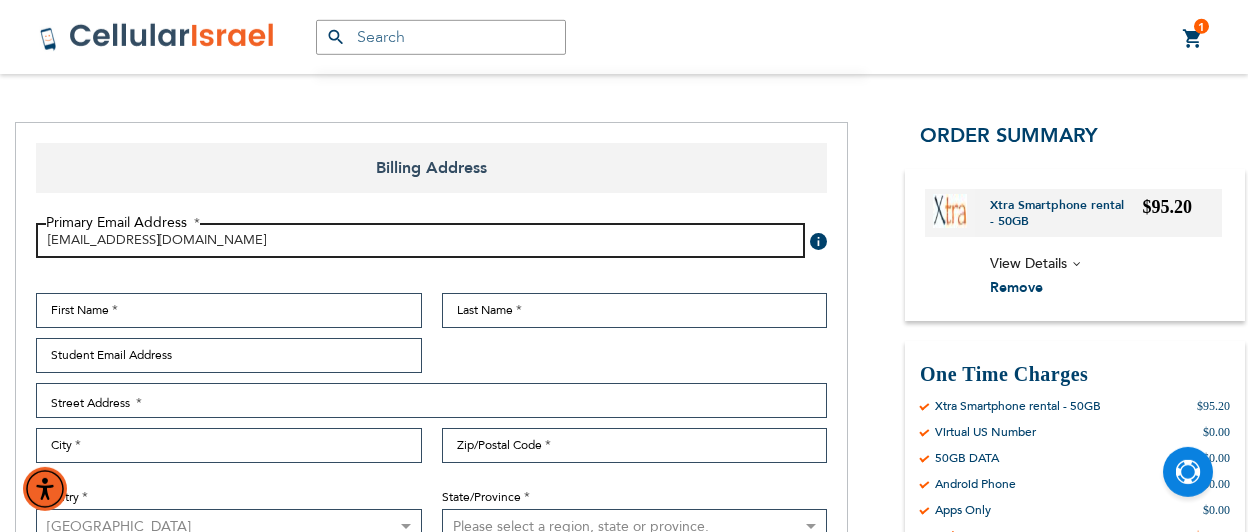 type on "goldeeteller@gmail.com" 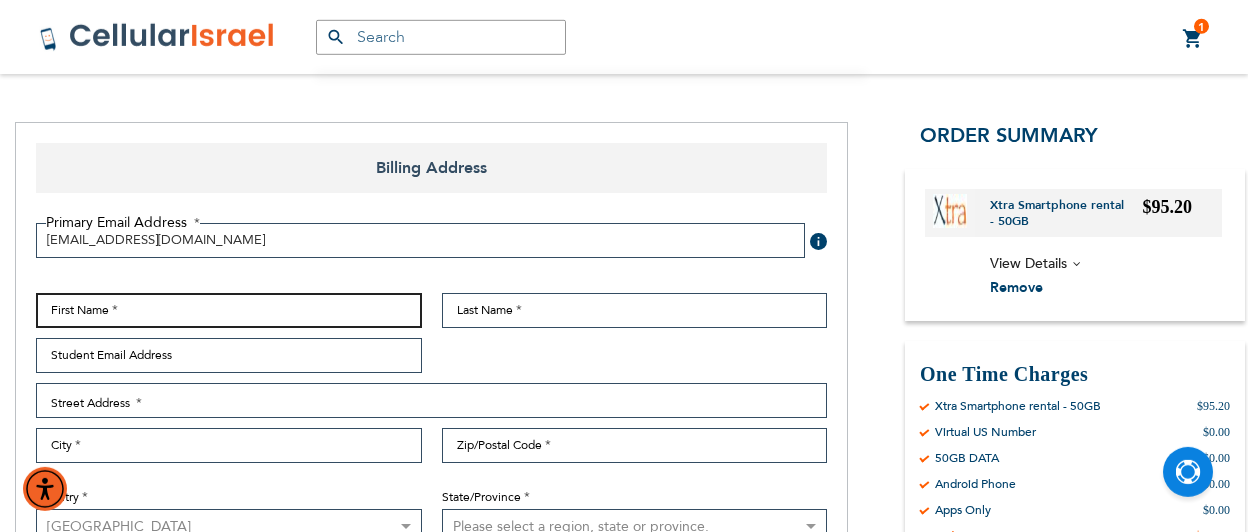 click on "First Name" at bounding box center (229, 310) 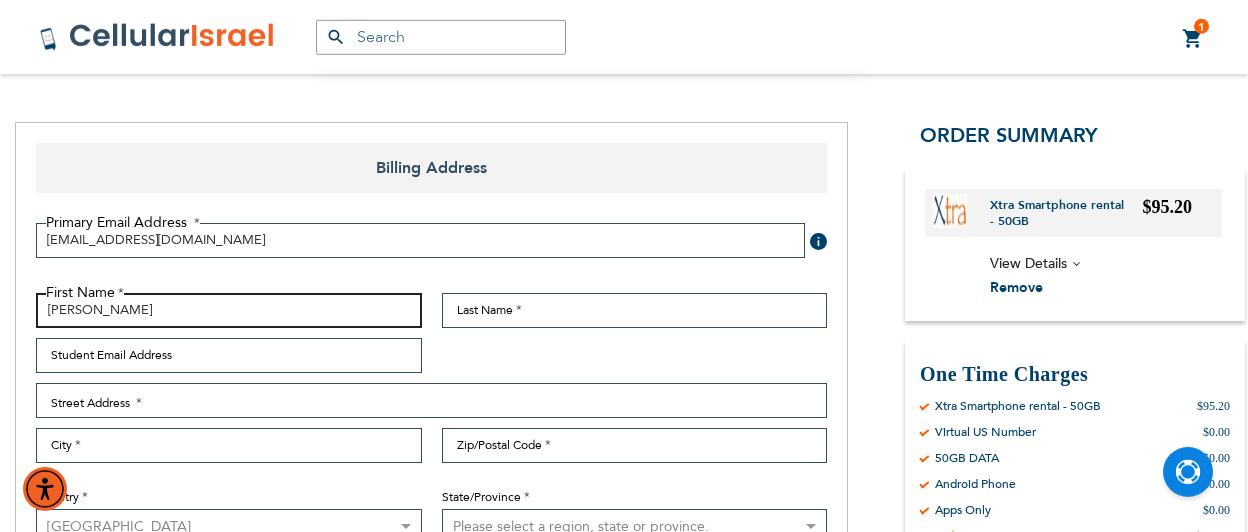 type on "Golda" 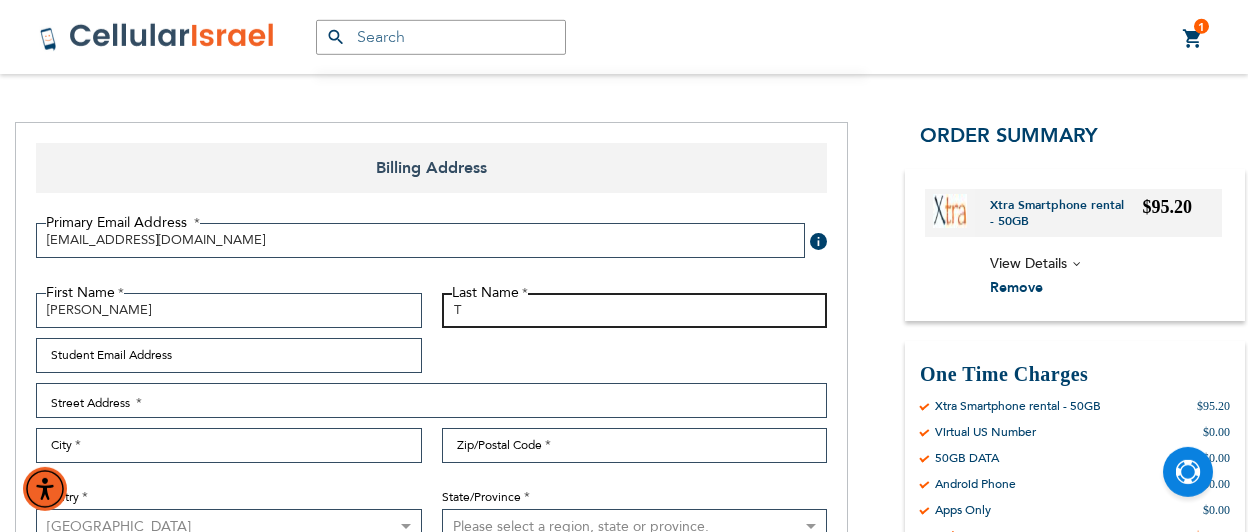 type on "Teller" 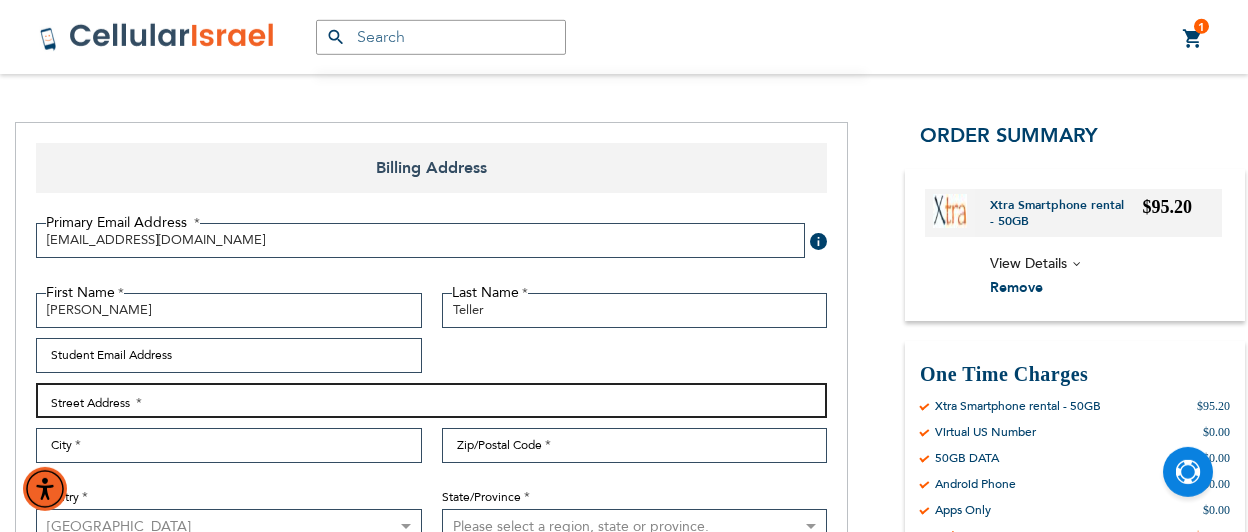 type on "1330 E 10th St 1330 E 10th St" 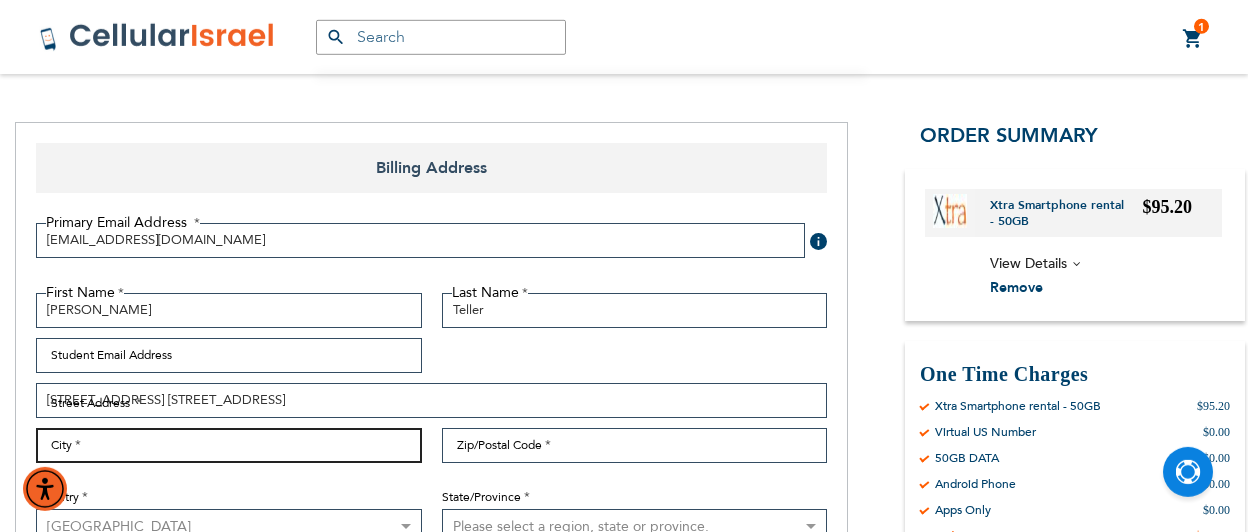 type on "Brooklyn" 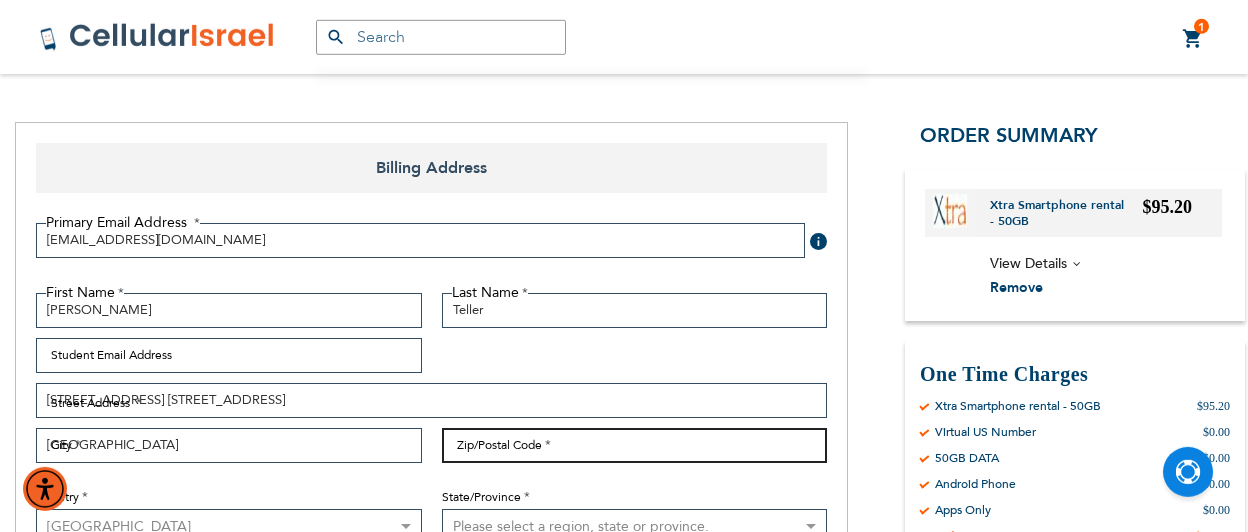 type on "11230-5710" 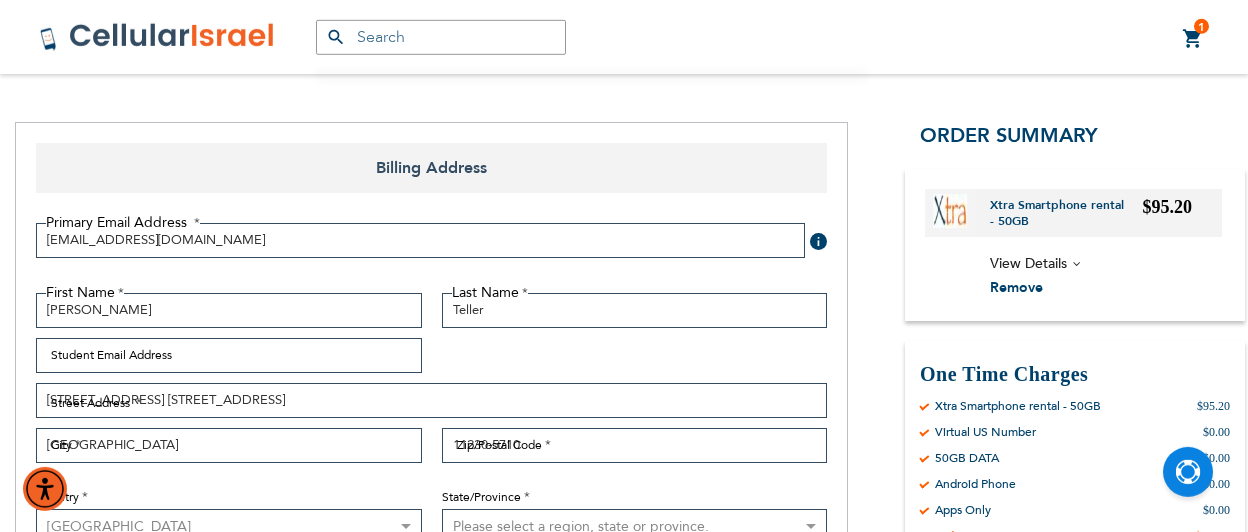 select on "43" 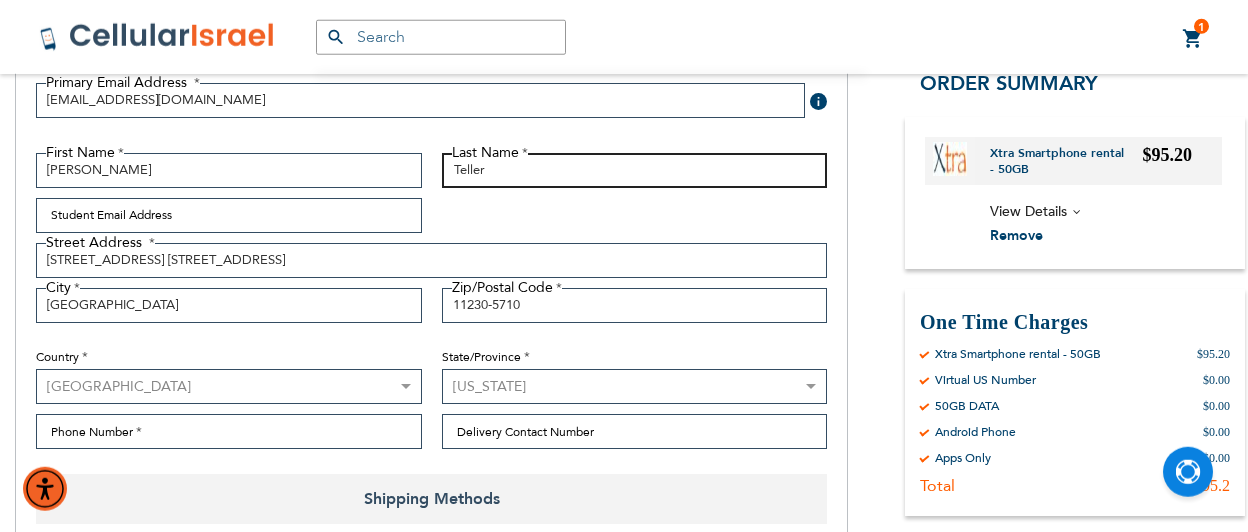 scroll, scrollTop: 414, scrollLeft: 0, axis: vertical 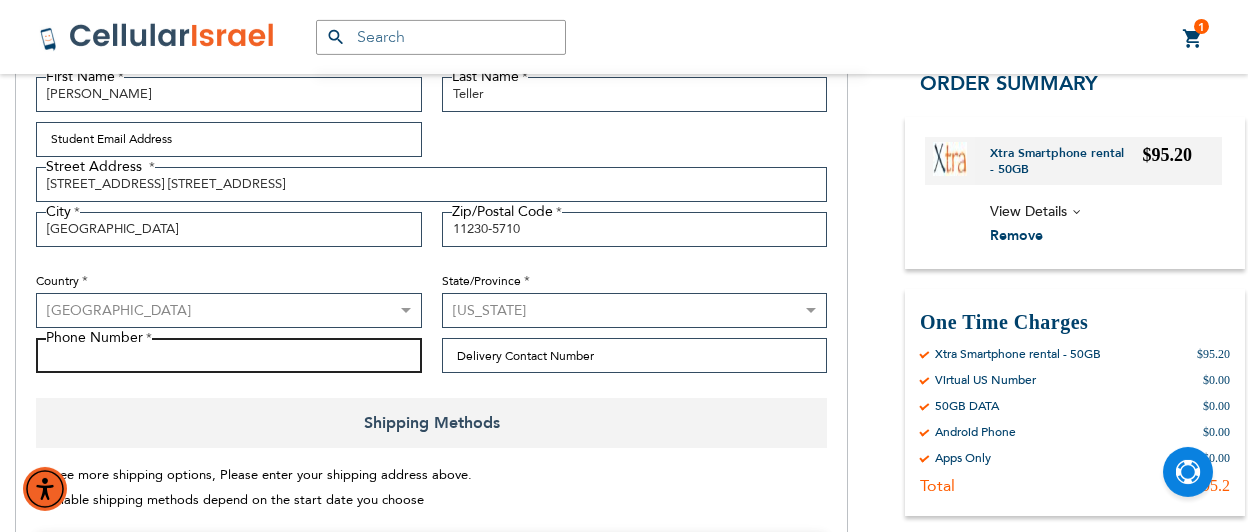 click on "Phone Number" at bounding box center (229, 355) 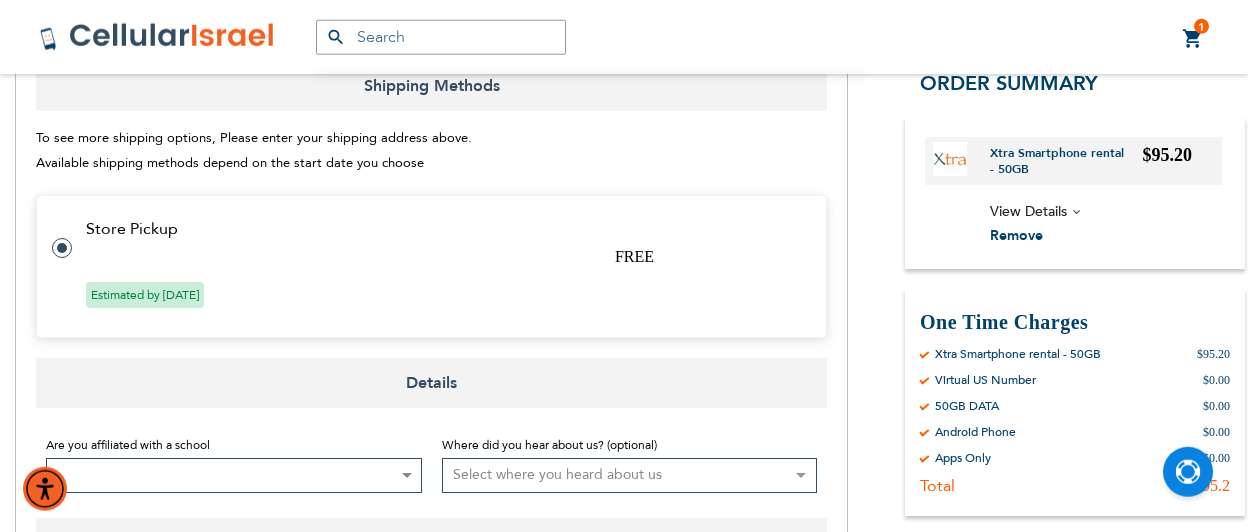 scroll, scrollTop: 817, scrollLeft: 0, axis: vertical 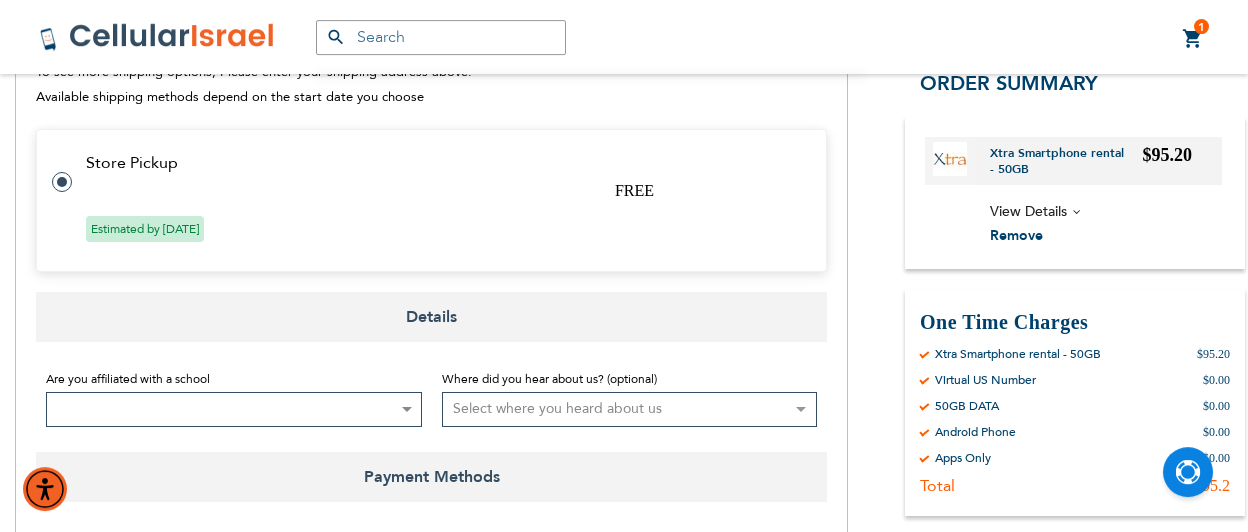 type on "9179687734" 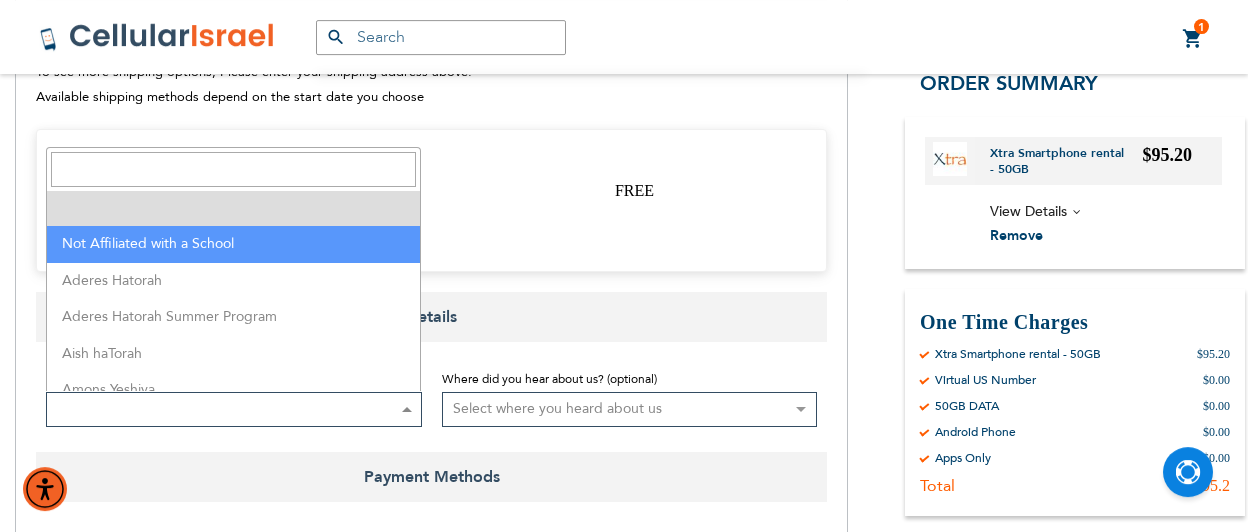 select on "199" 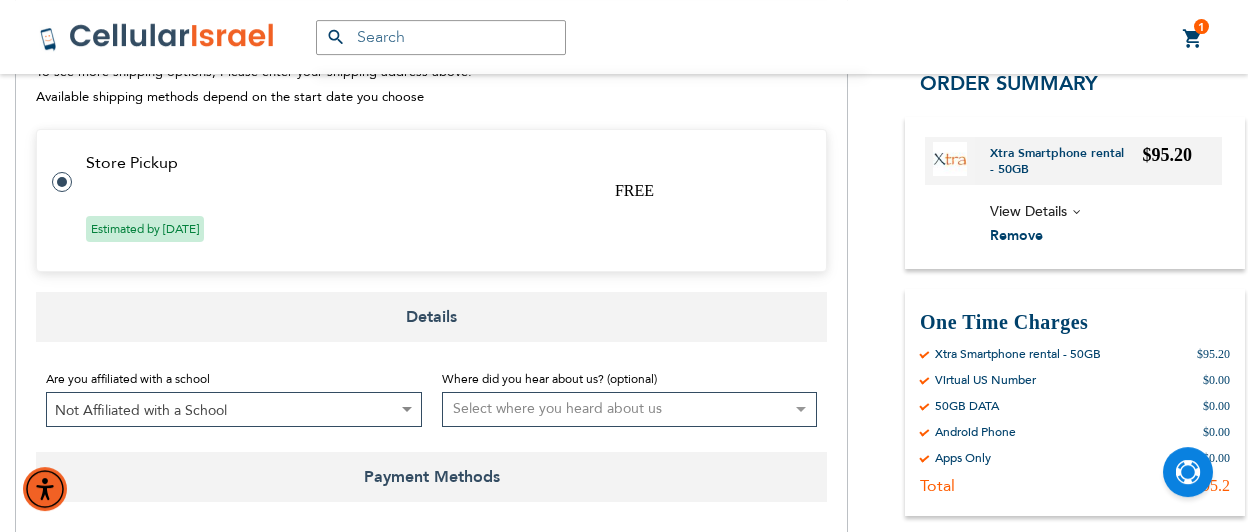 click on "Select where you heard about us Existing Customer Friend Other School/Group BP Kol Bramah Echo Torah Times Kol Haolam Kosher Trip Adviser bestfone ShukiPhone Kesher Cellular Nati Samet Planet Cell BP Graphics Newcomers Guide Kesher Cellular HCC Pen Masa Umatan Ezras Achim calendar Lakewood Directory Hamodia Online Yeshiva store Vacation Jerusalem Gedalya Berlin Best Sim Nati Jewish Pocket Guide Jewish Business Directory Whats Doing in Waterbury Mrs. Libby Cohen Best Sim Online Search Lebovitz Gilbert Chaim Perlow Shimmy Birnhack Nefesh Bnefesh" at bounding box center (630, 409) 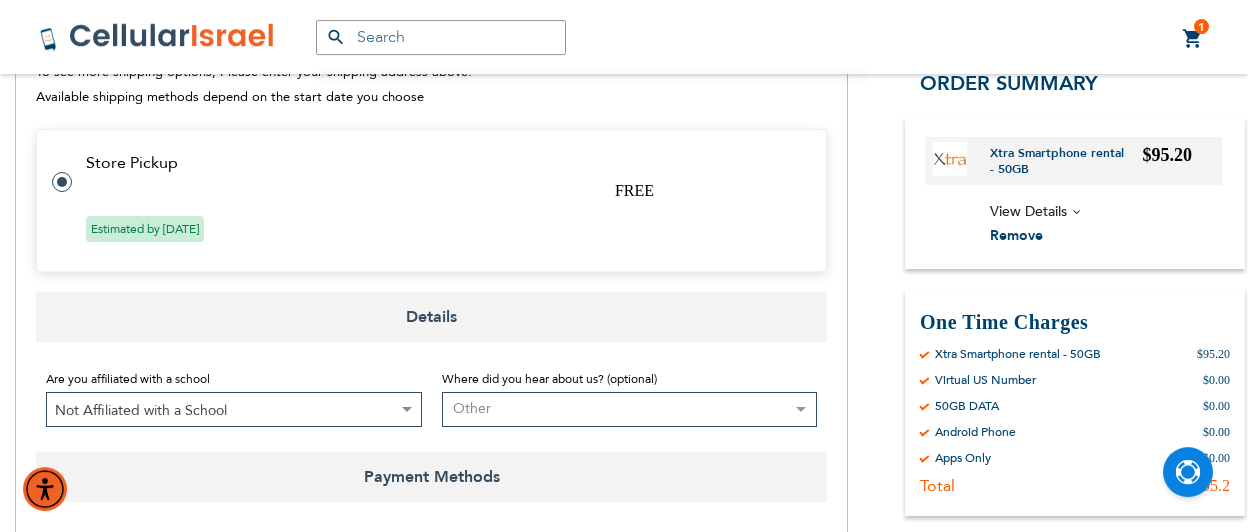click on "Other" at bounding box center [0, 0] 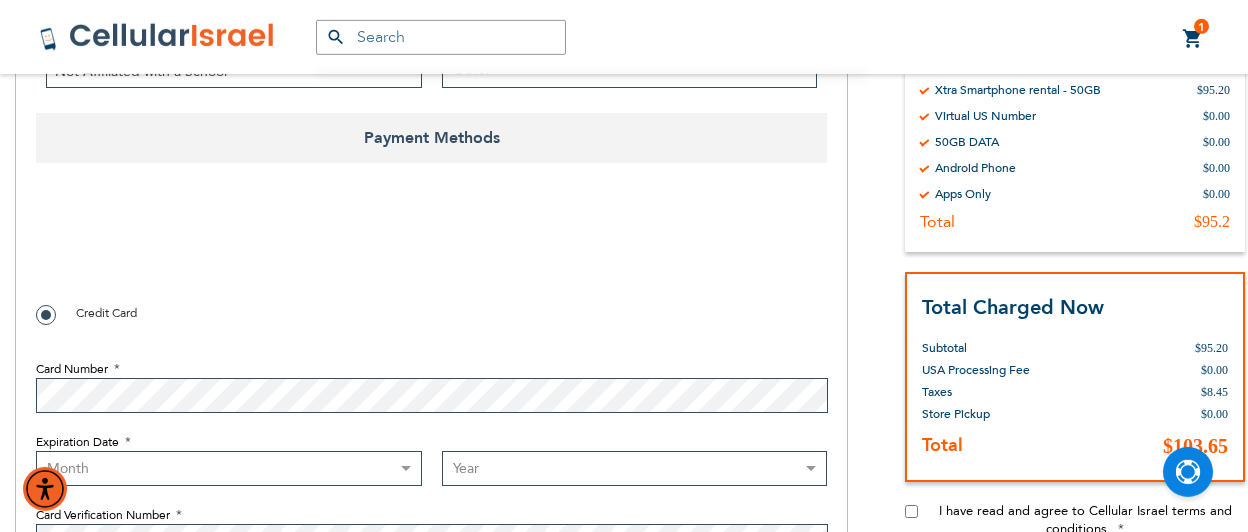 scroll, scrollTop: 1196, scrollLeft: 0, axis: vertical 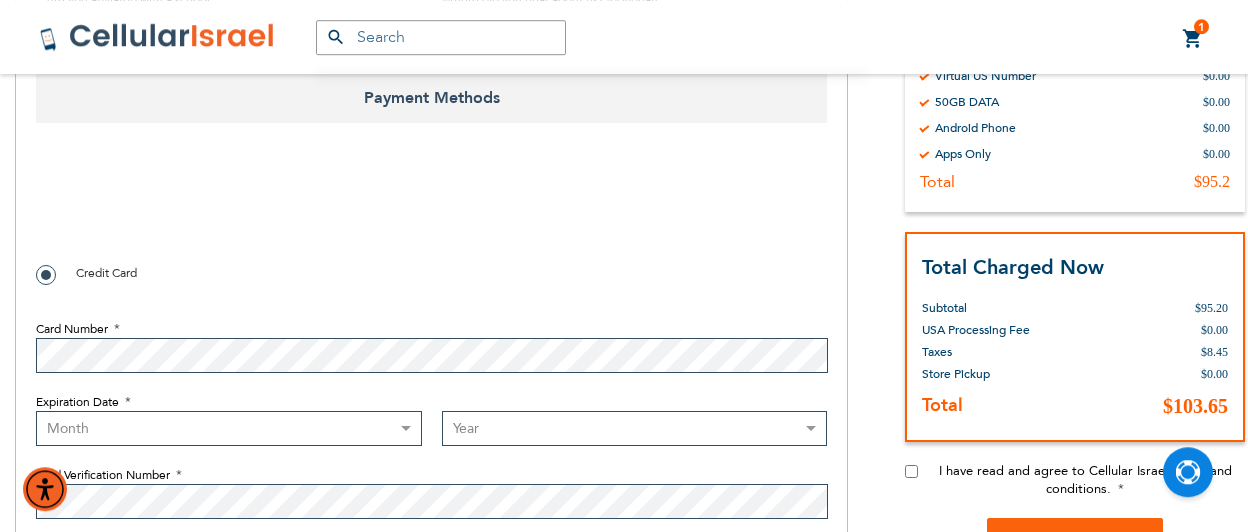 checkbox on "true" 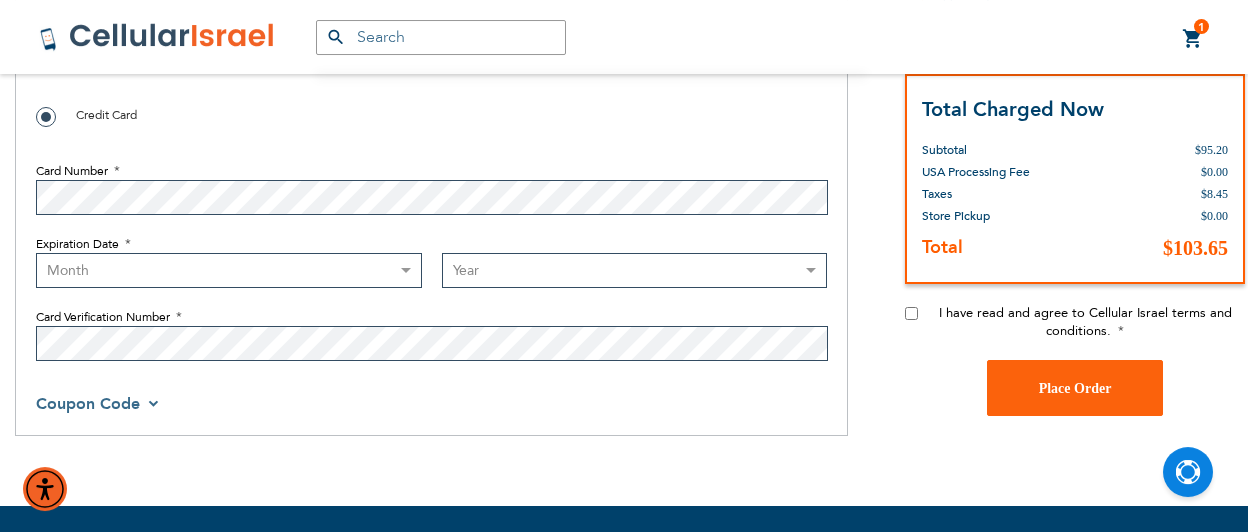 scroll, scrollTop: 1347, scrollLeft: 0, axis: vertical 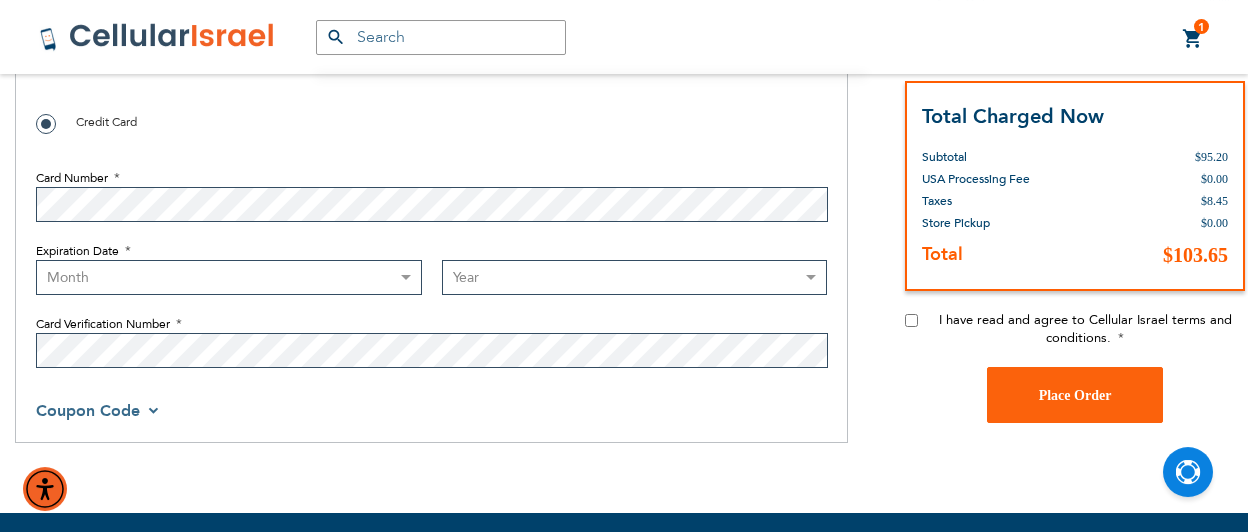 click on "Month 01 - January 02 - February 03 - March 04 - April 05 - May 06 - June 07 - July 08 - August 09 - September 10 - October 11 - November 12 - December" at bounding box center [229, 277] 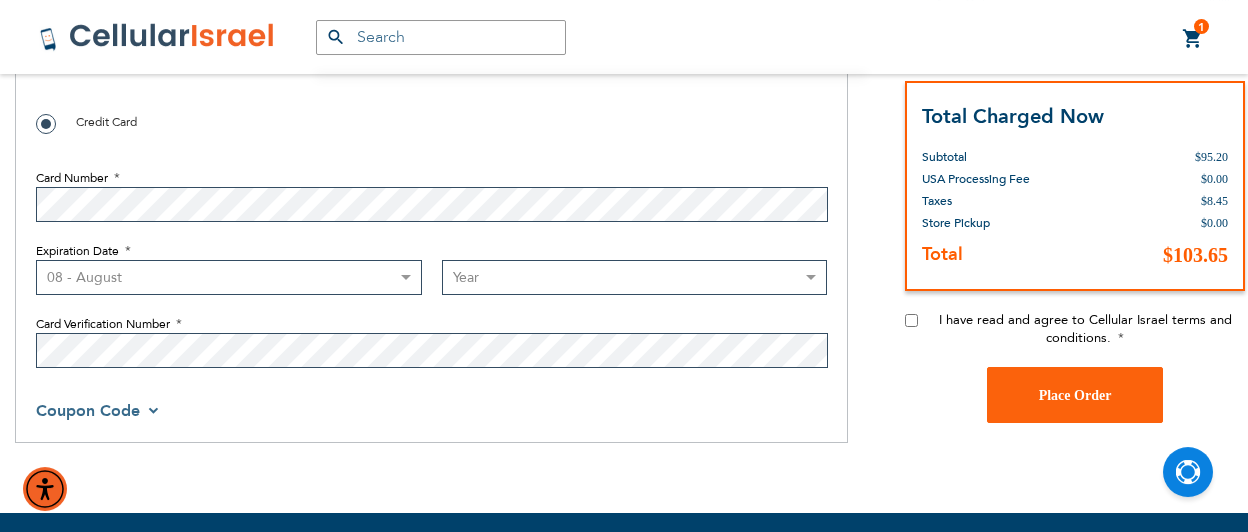 click on "08 - August" at bounding box center [0, 0] 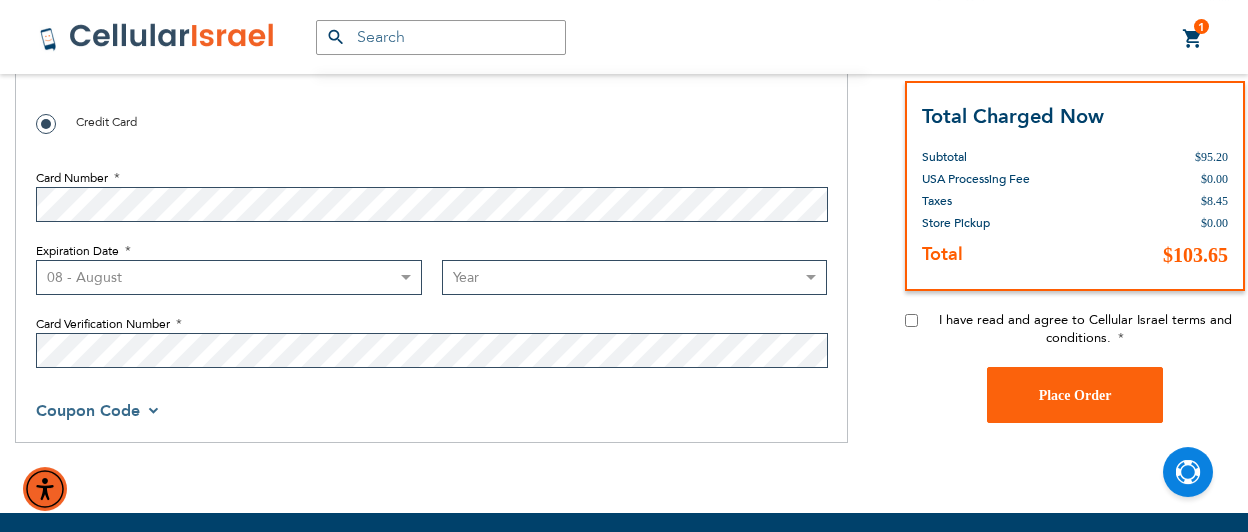 select on "2027" 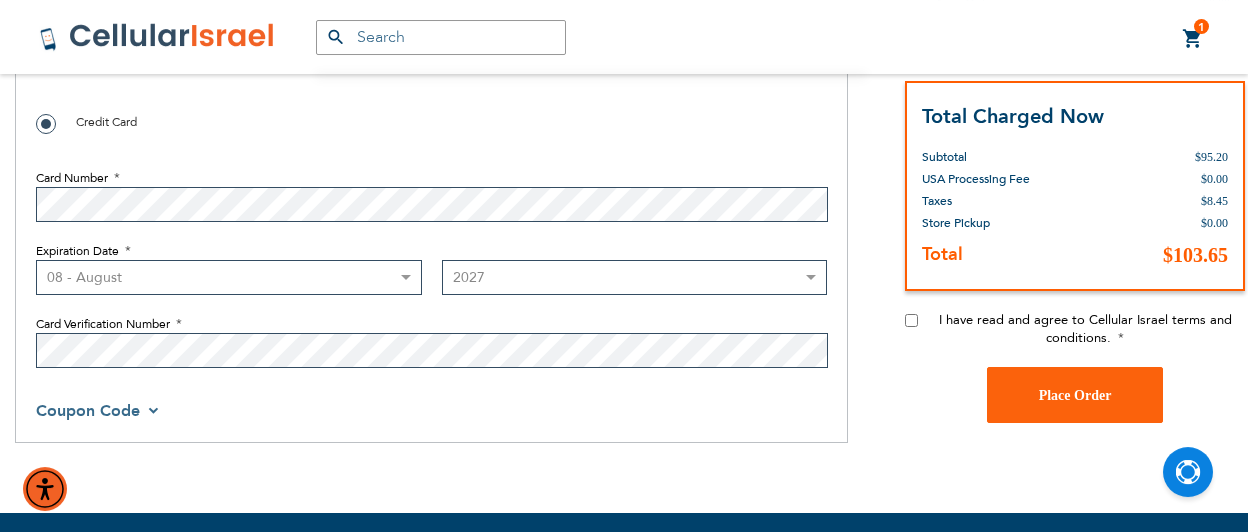 click on "2027" at bounding box center [0, 0] 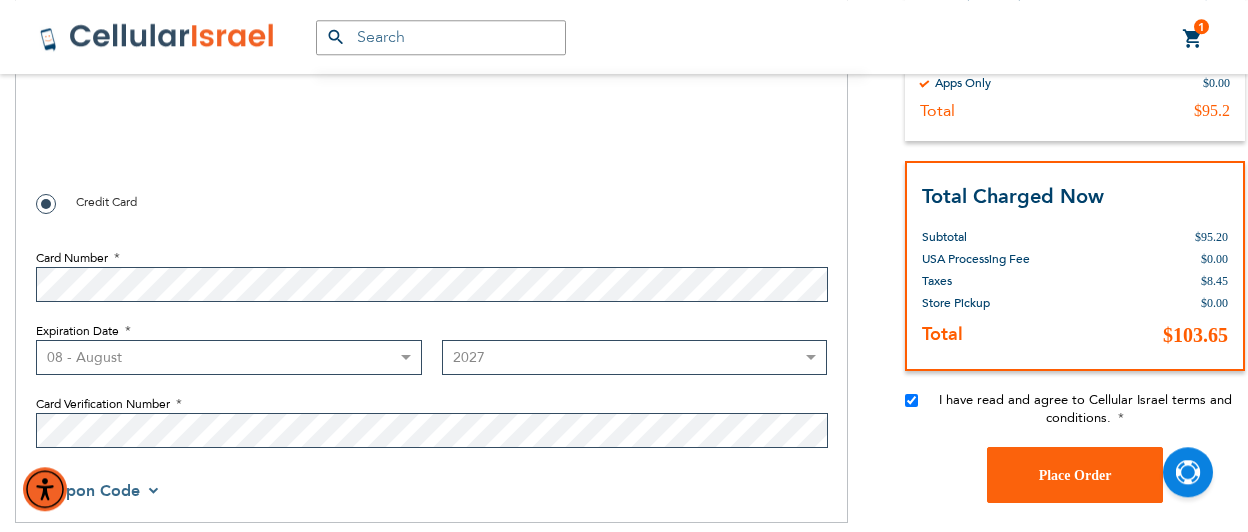 scroll, scrollTop: 1303, scrollLeft: 0, axis: vertical 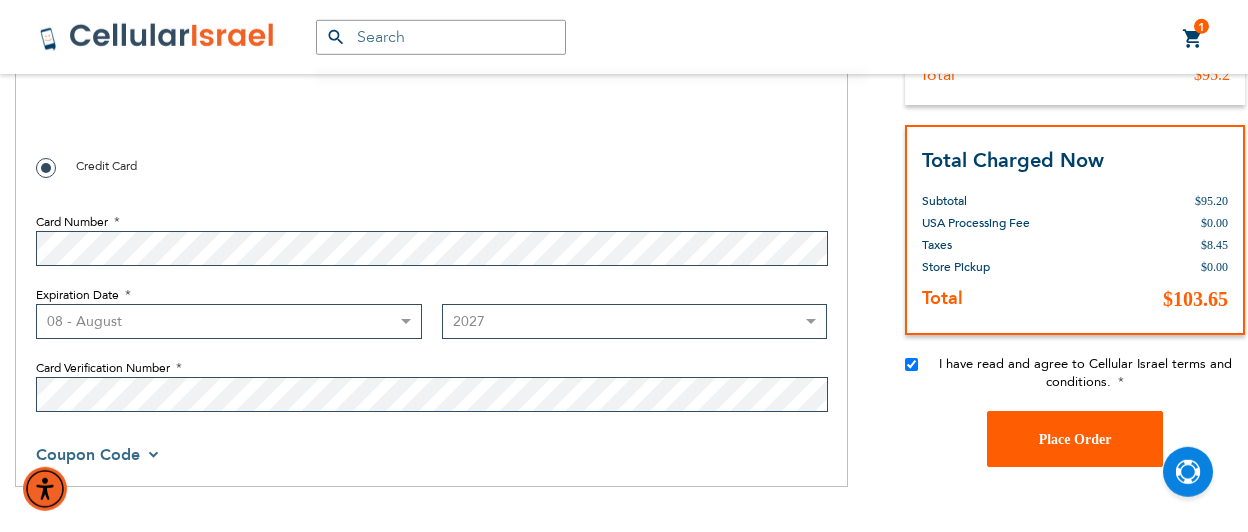 click on "Place Order" at bounding box center [1075, 439] 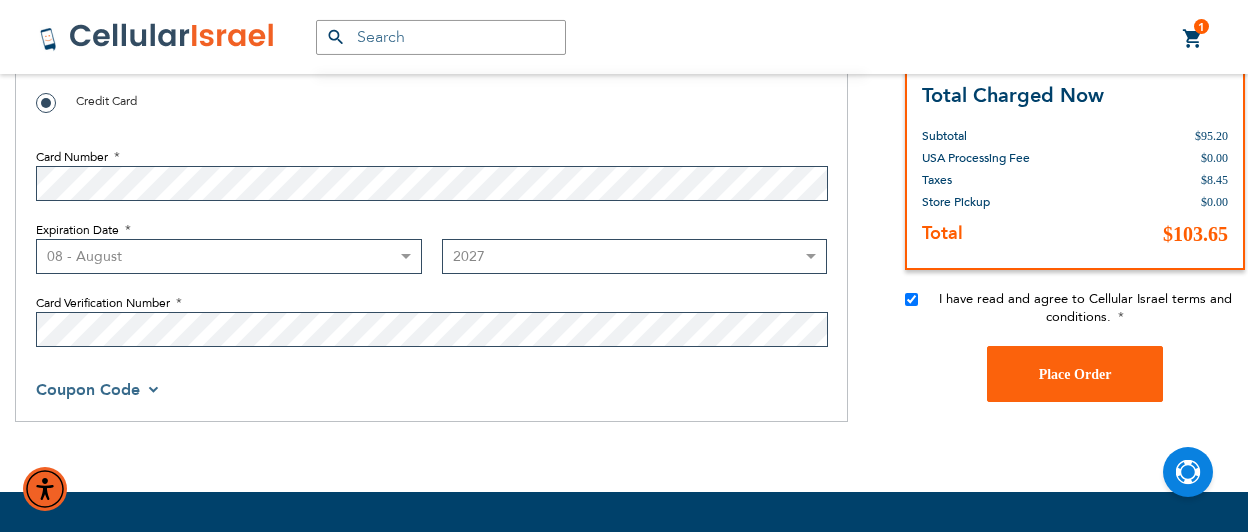scroll, scrollTop: 1368, scrollLeft: 0, axis: vertical 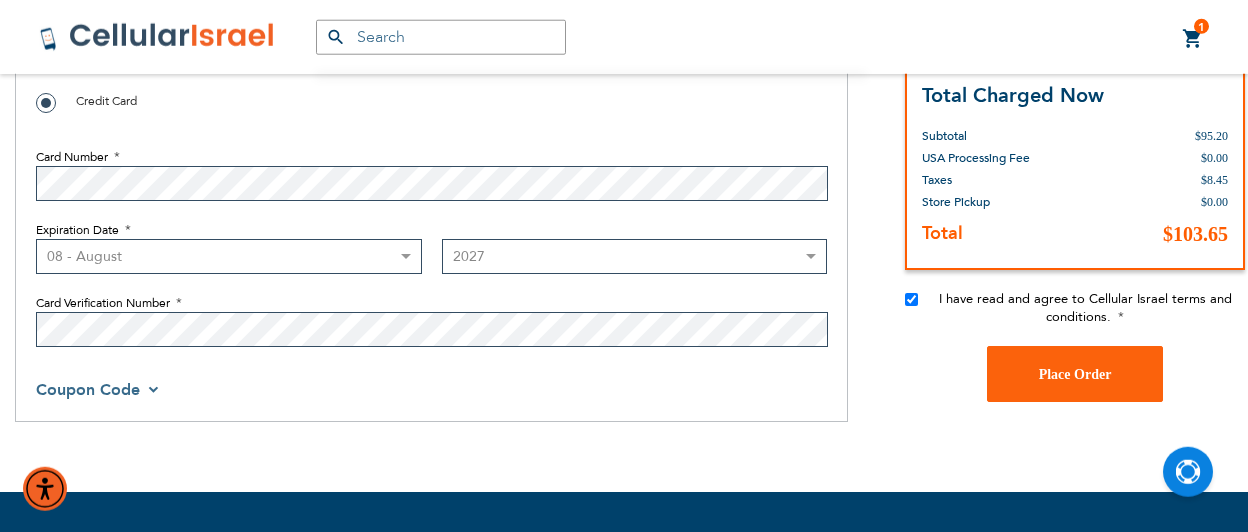 click on "Coupon Code" at bounding box center (98, 390) 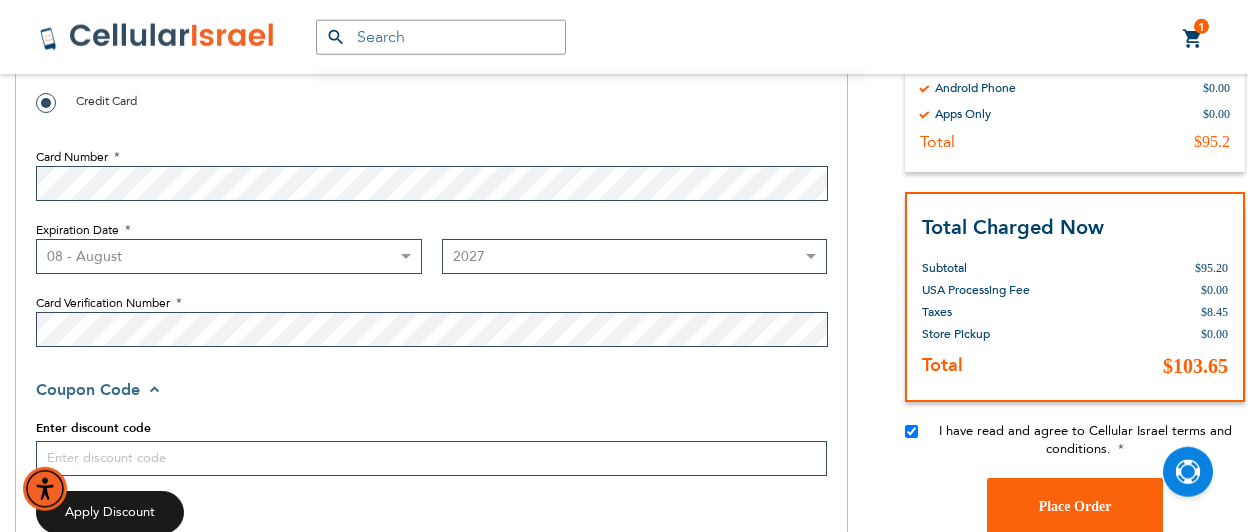 click on "Coupon Code" at bounding box center [431, 389] 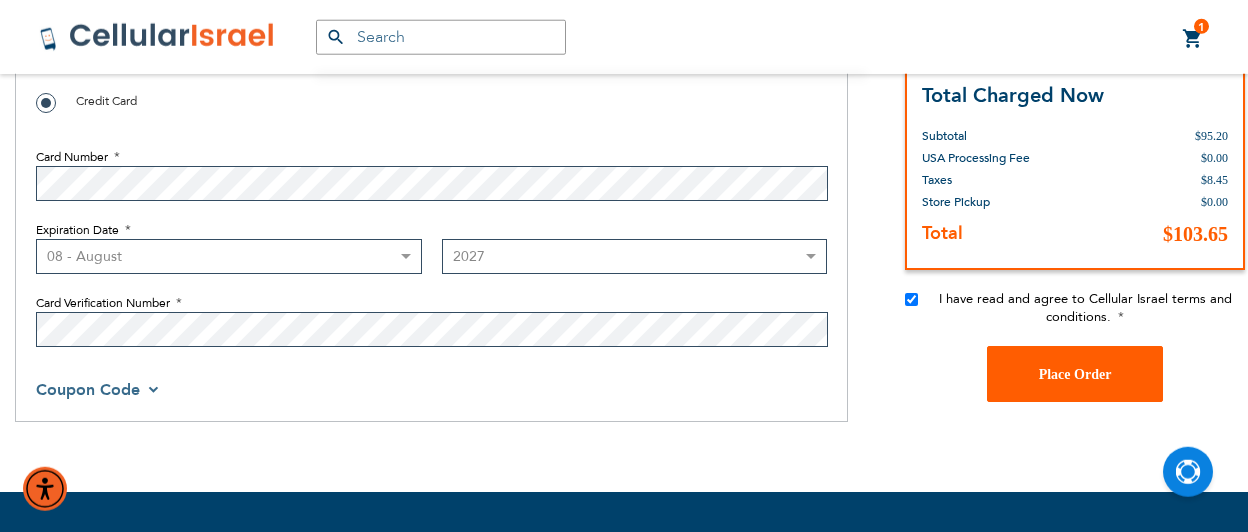 click on "Place Order" at bounding box center (1075, 374) 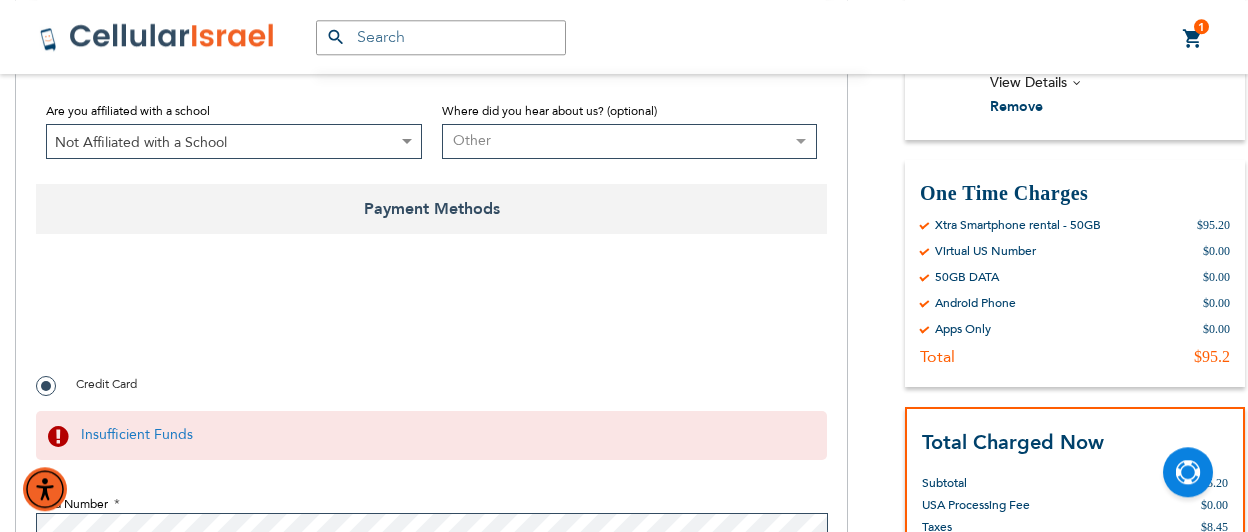 scroll, scrollTop: 1320, scrollLeft: 0, axis: vertical 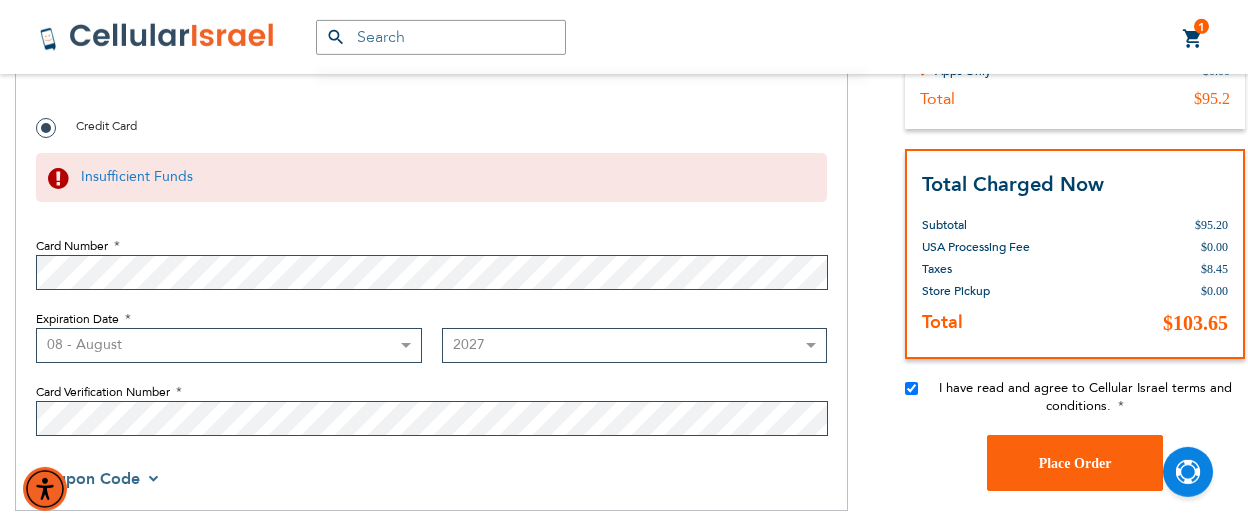 click on "Year 2025 2026 2027 2028 2029 2030 2031 2032 2033 2034 2035 2036 2037 2038 2039 2040" at bounding box center [635, 345] 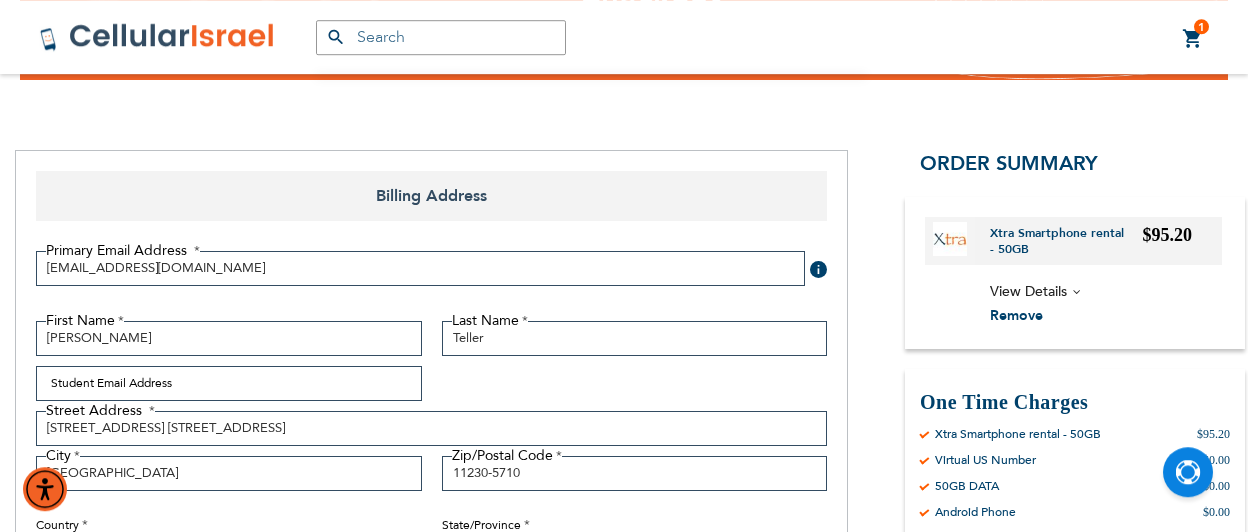 scroll, scrollTop: 169, scrollLeft: 0, axis: vertical 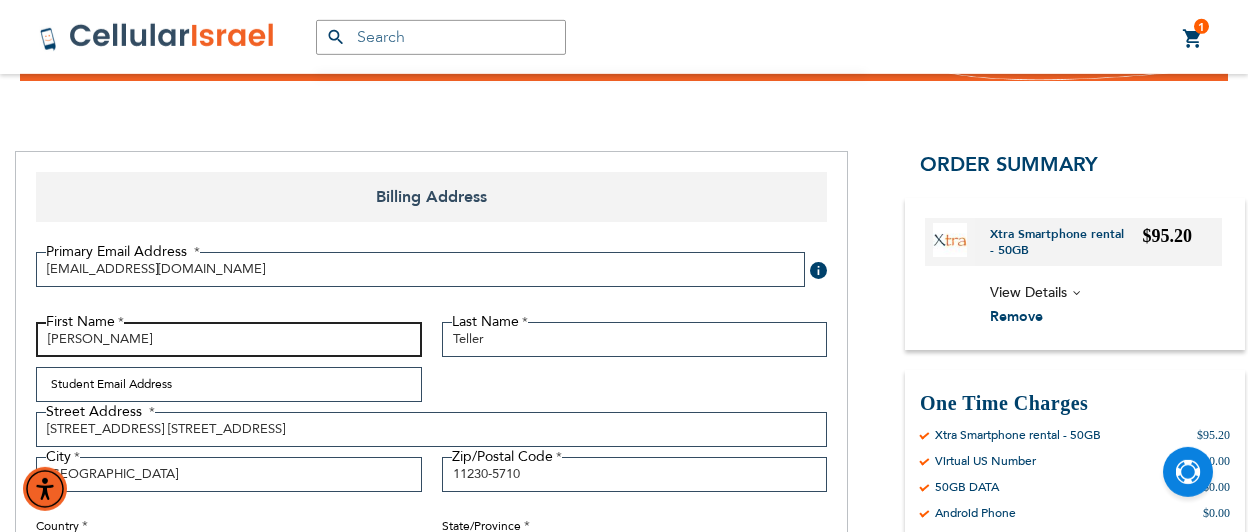 click on "Golda" at bounding box center (229, 339) 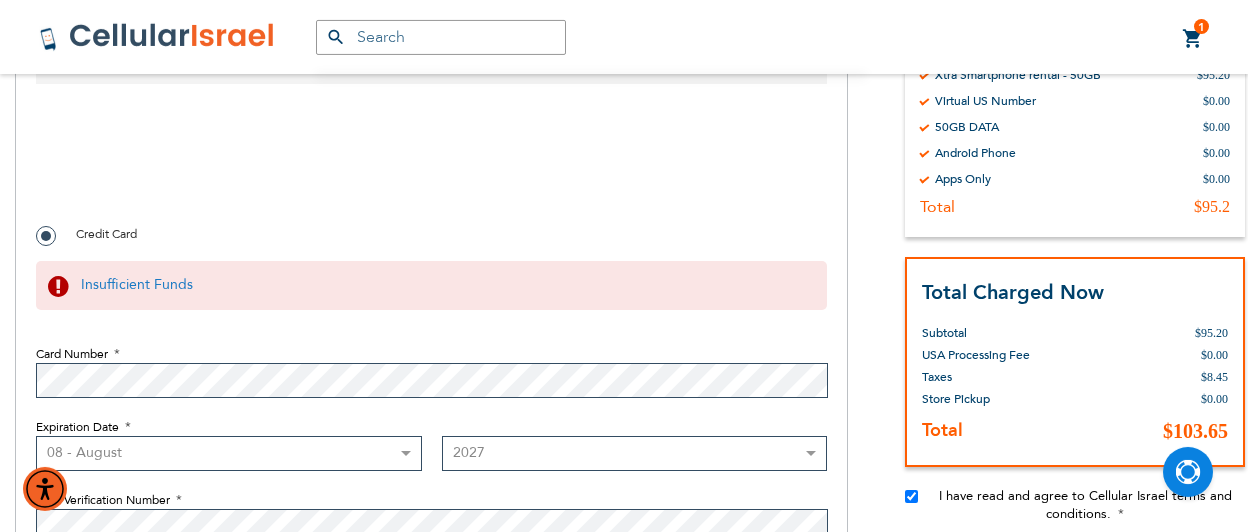 scroll, scrollTop: 1239, scrollLeft: 0, axis: vertical 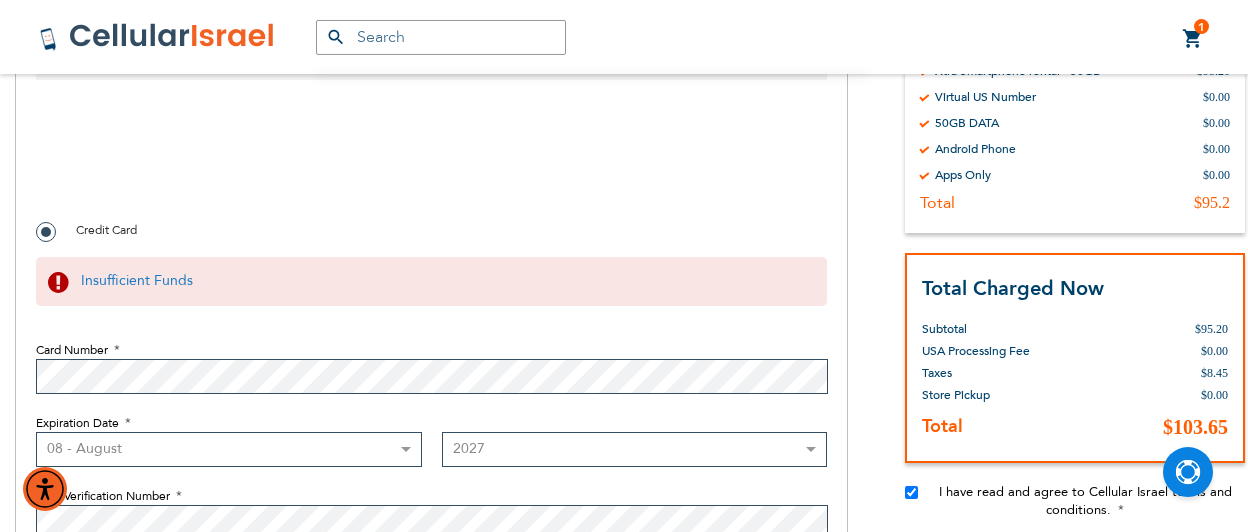 type on "Deborah" 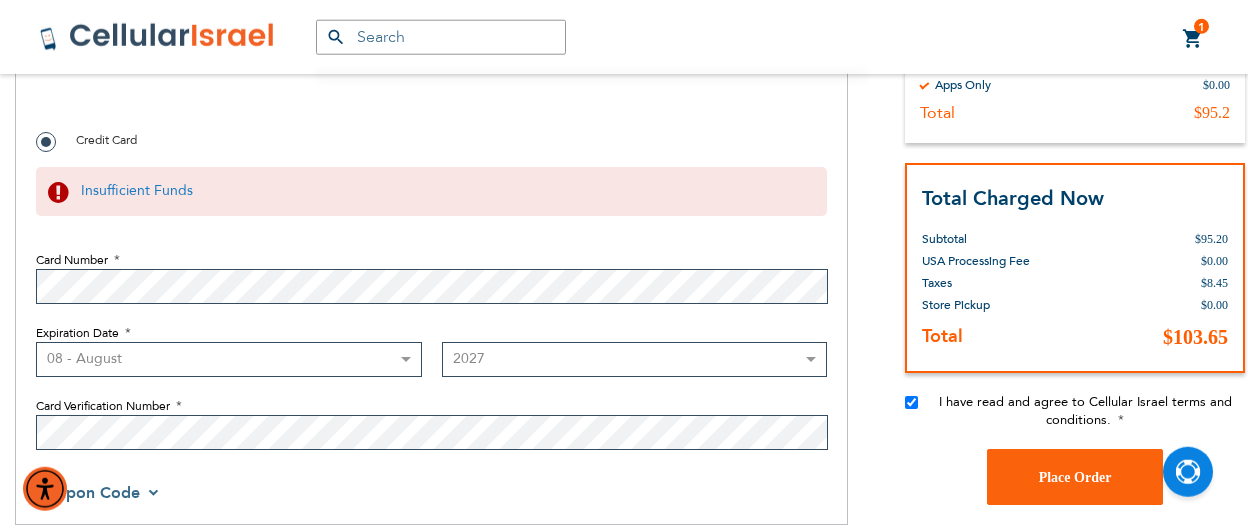 scroll, scrollTop: 1339, scrollLeft: 0, axis: vertical 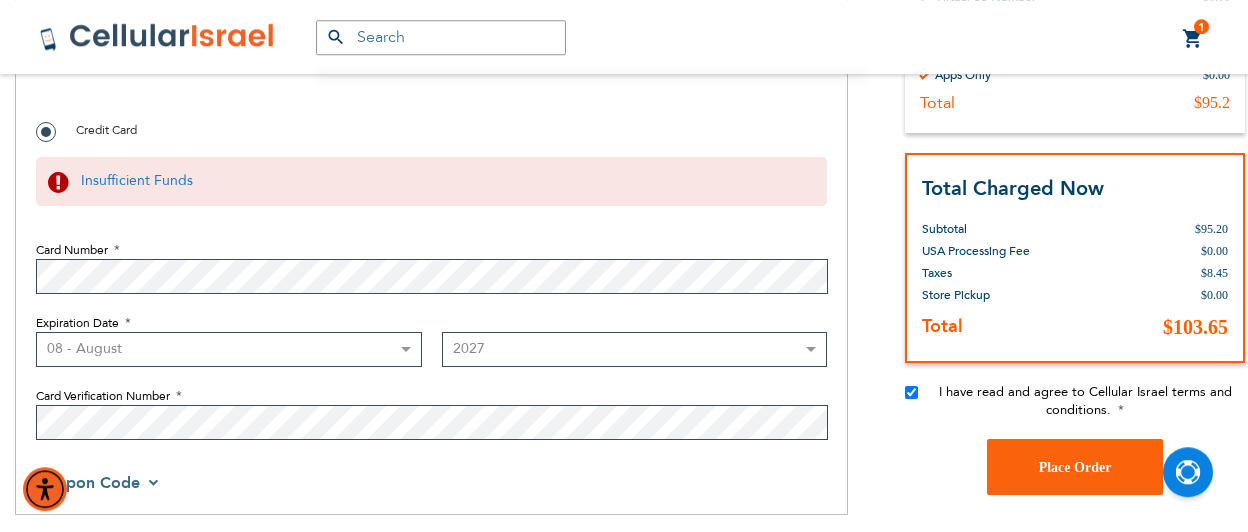 click on "Month 01 - January 02 - February 03 - March 04 - April 05 - May 06 - June 07 - July 08 - August 09 - September 10 - October 11 - November 12 - December" at bounding box center (229, 349) 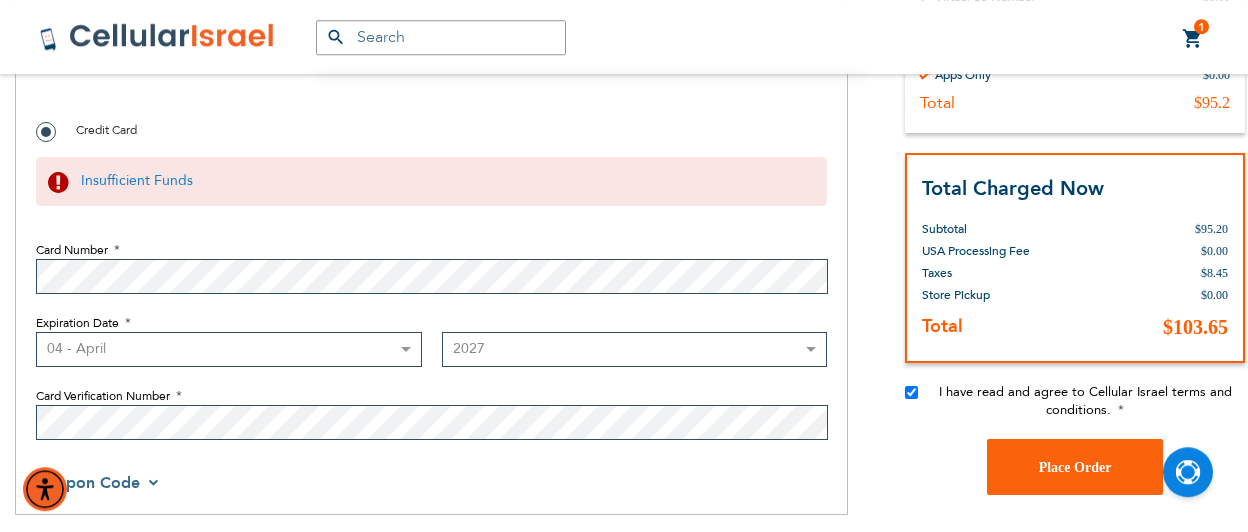 click on "04 - April" at bounding box center [0, 0] 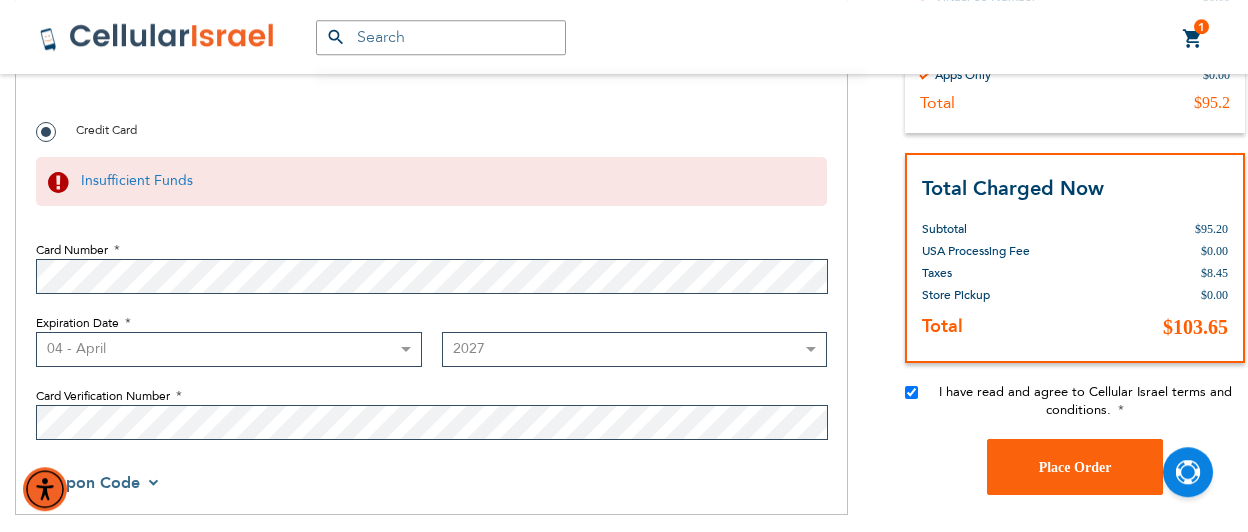 select on "2029" 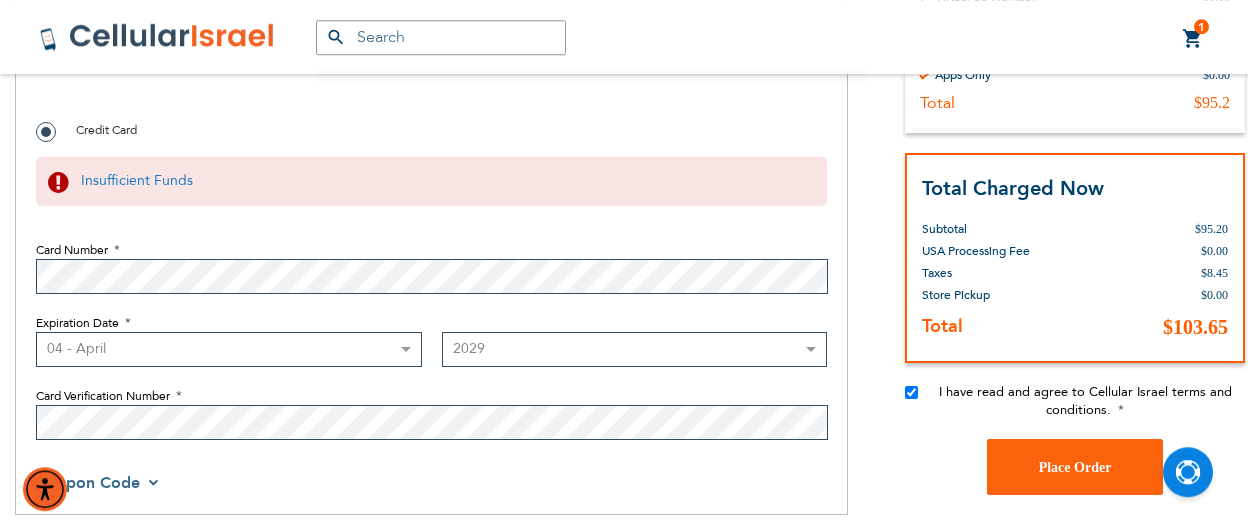 click on "2029" at bounding box center (0, 0) 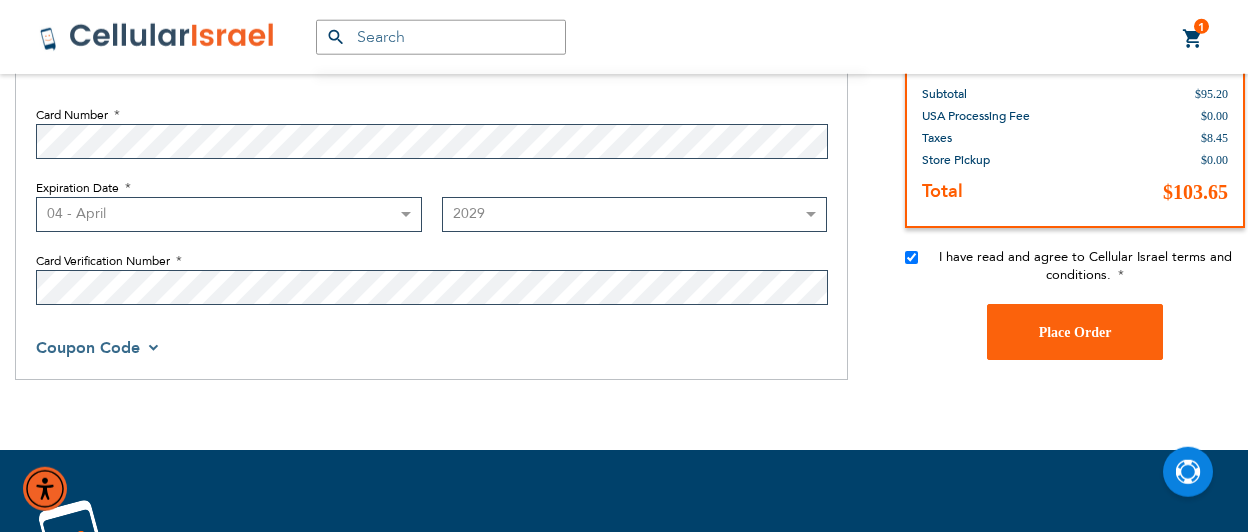 scroll, scrollTop: 1483, scrollLeft: 0, axis: vertical 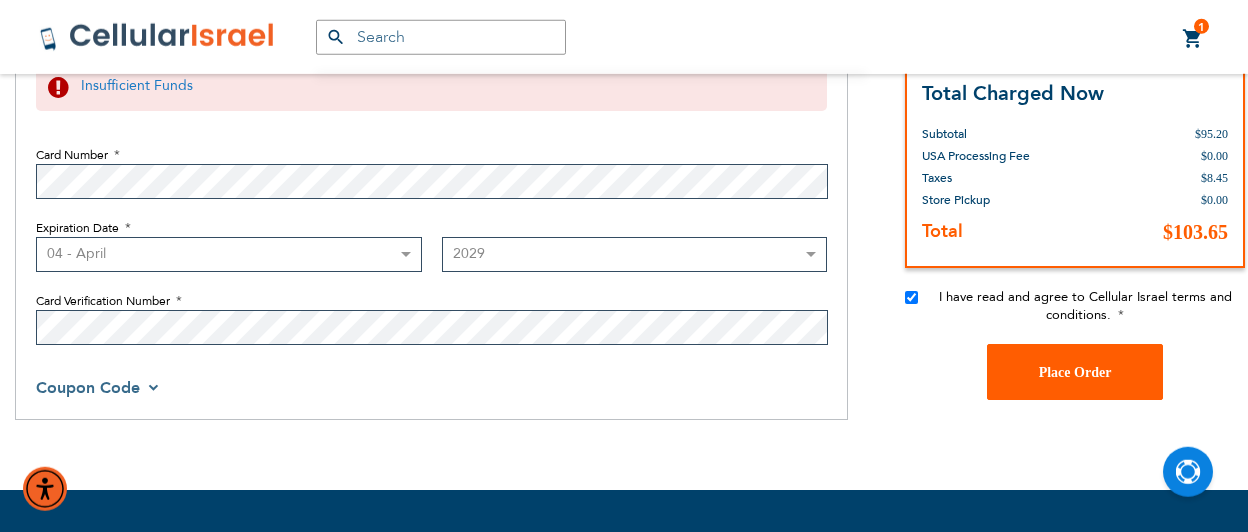 click on "Place Order" at bounding box center (1075, 371) 